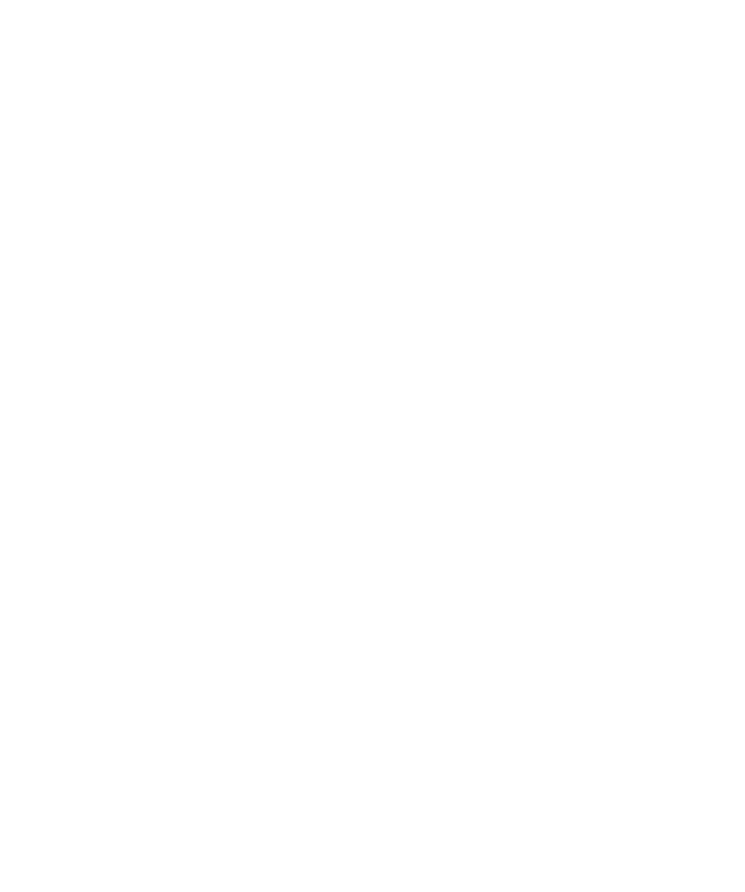 scroll, scrollTop: 0, scrollLeft: 0, axis: both 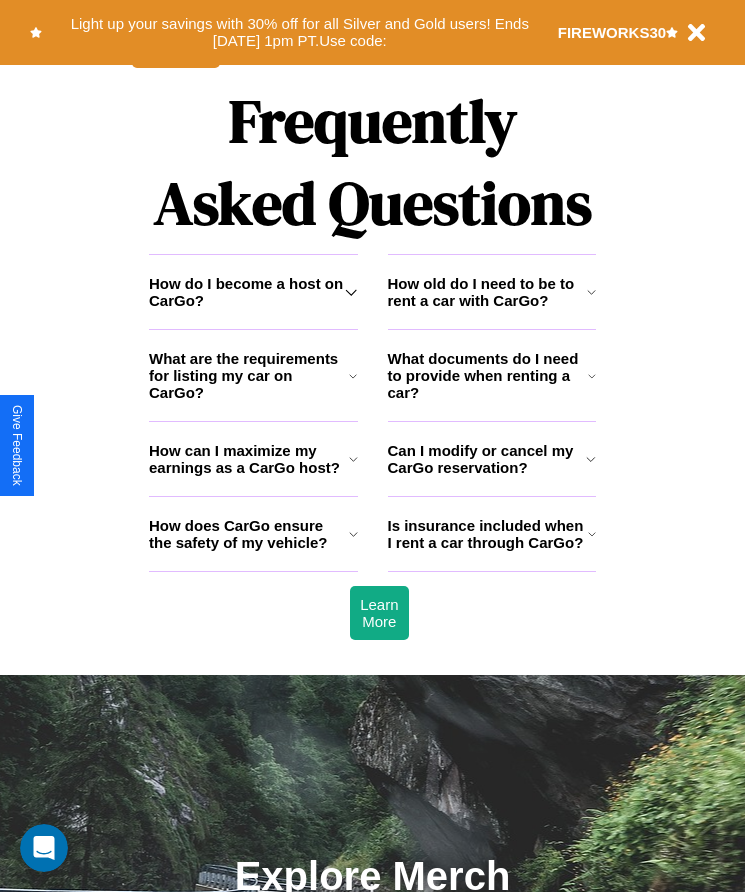 click on "How do I become a host on CarGo?" at bounding box center (247, 292) 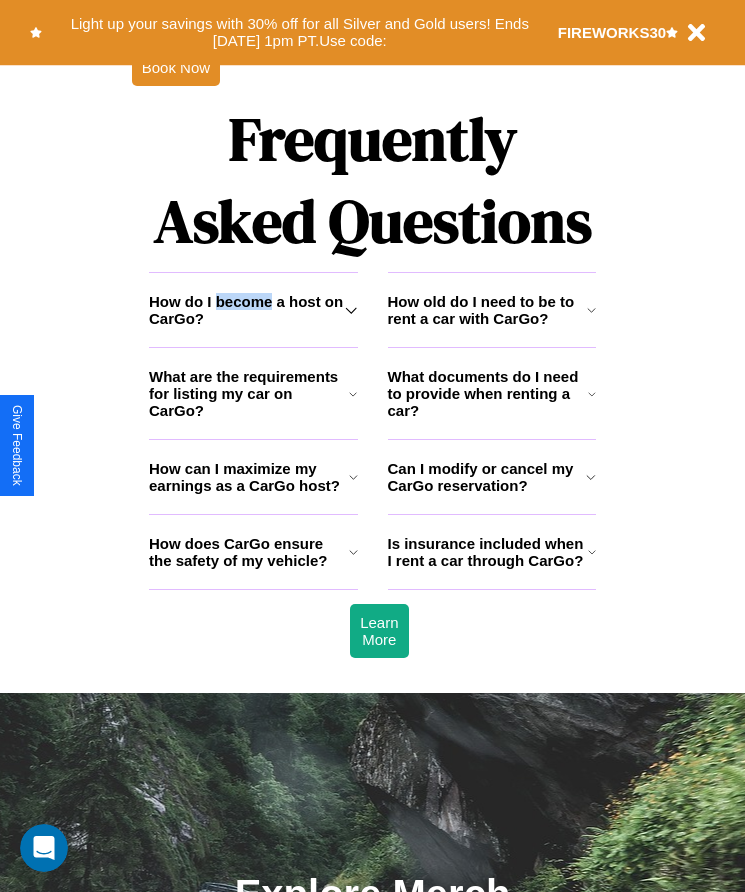 scroll, scrollTop: 1527, scrollLeft: 0, axis: vertical 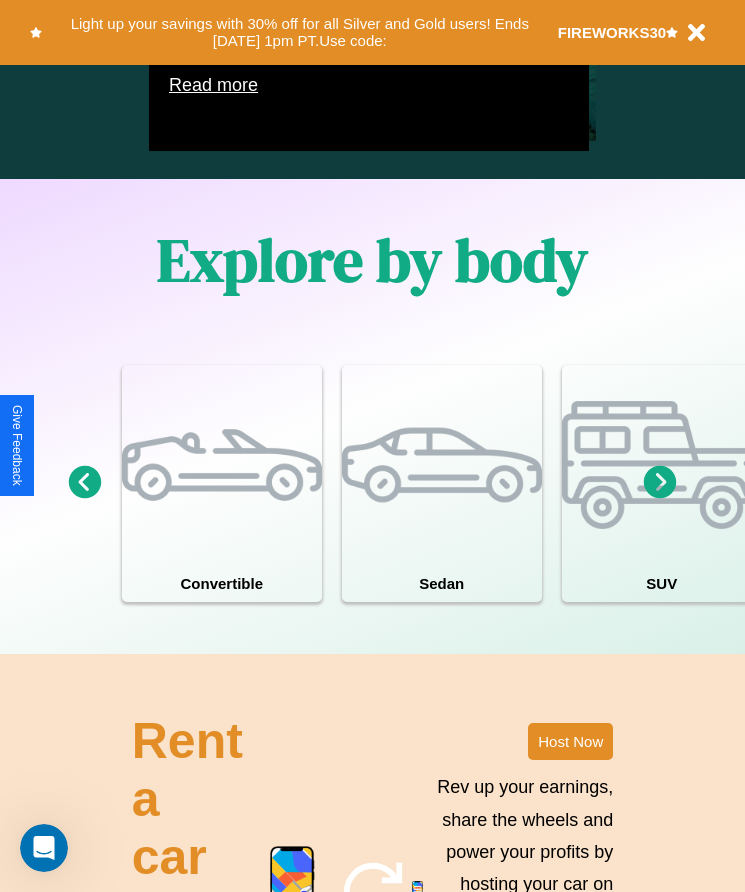 click 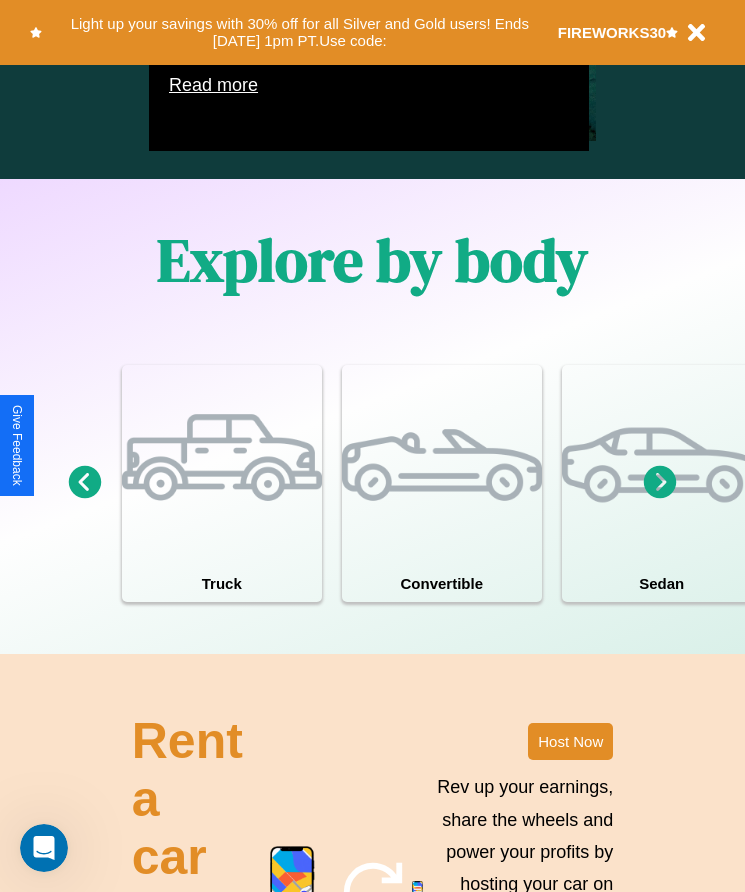 scroll, scrollTop: 1267, scrollLeft: 237, axis: both 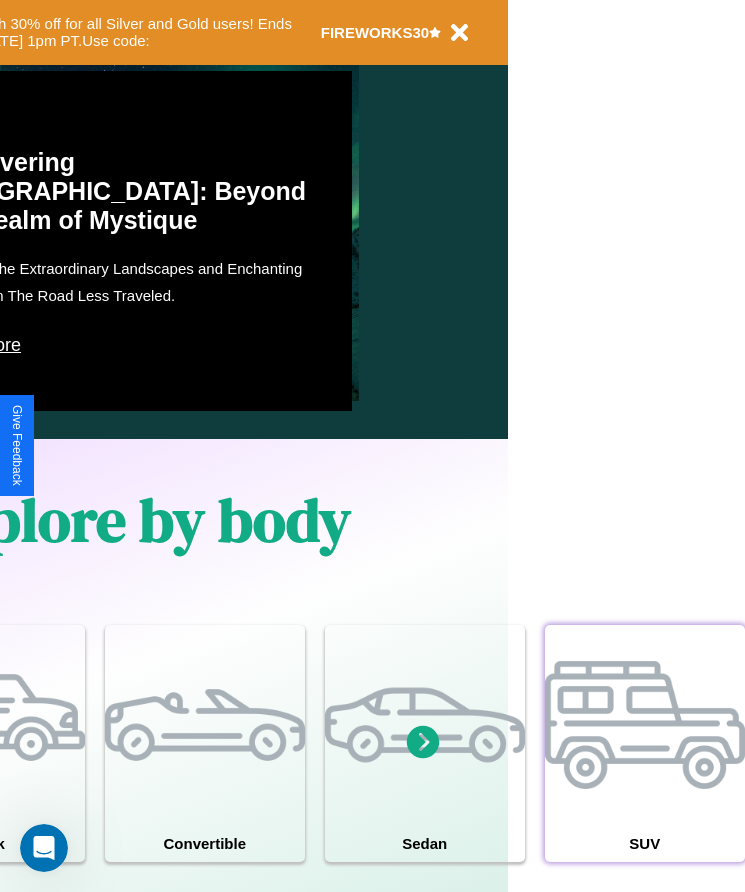 click at bounding box center (645, 725) 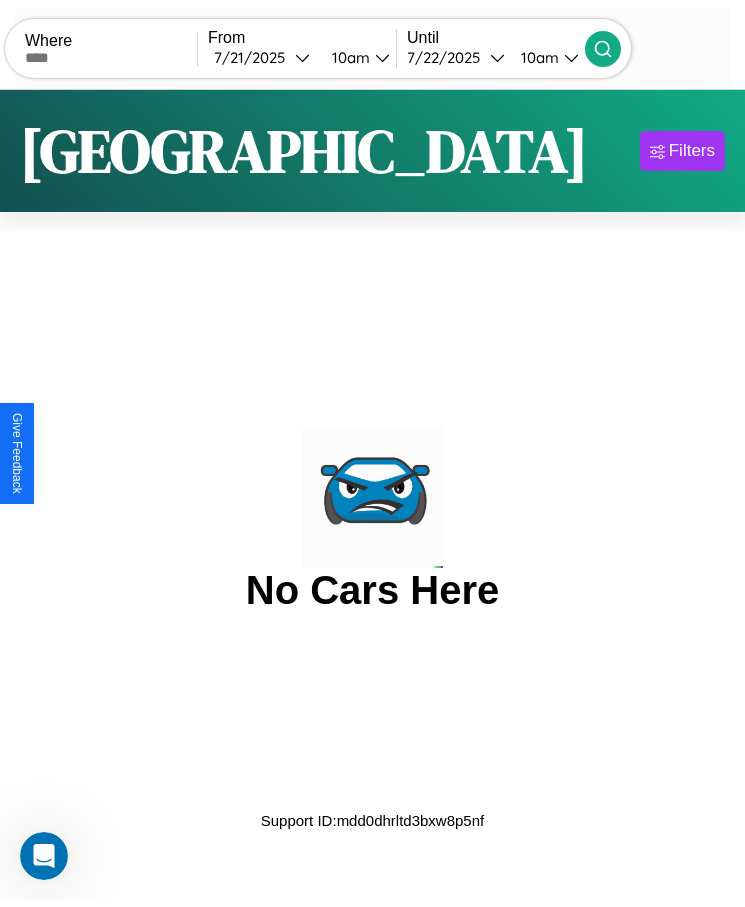 scroll, scrollTop: 0, scrollLeft: 0, axis: both 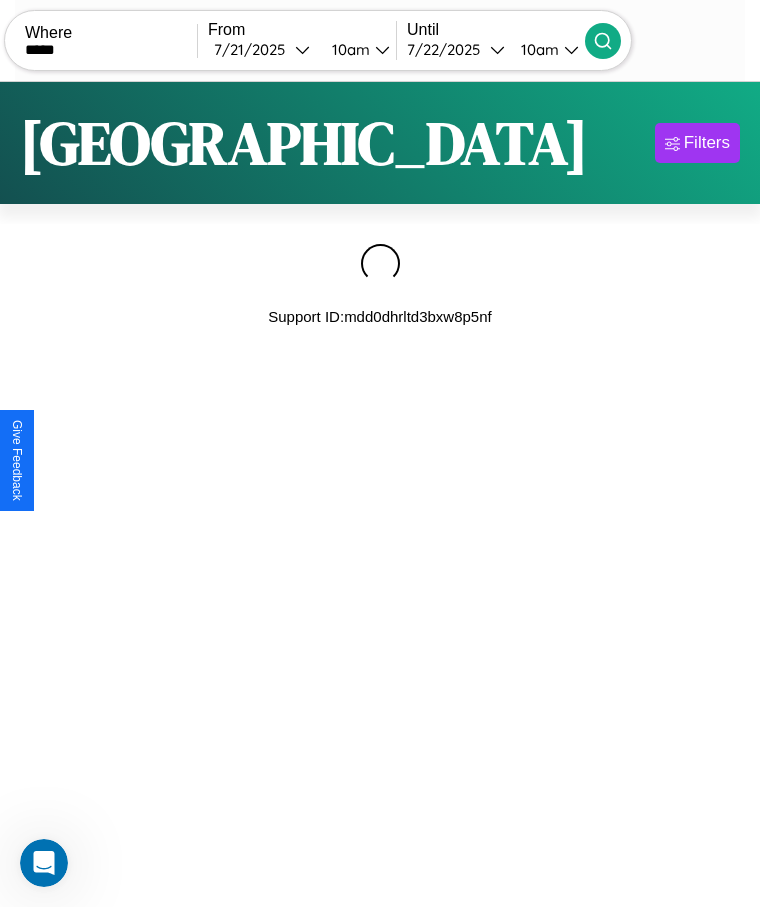 type on "*****" 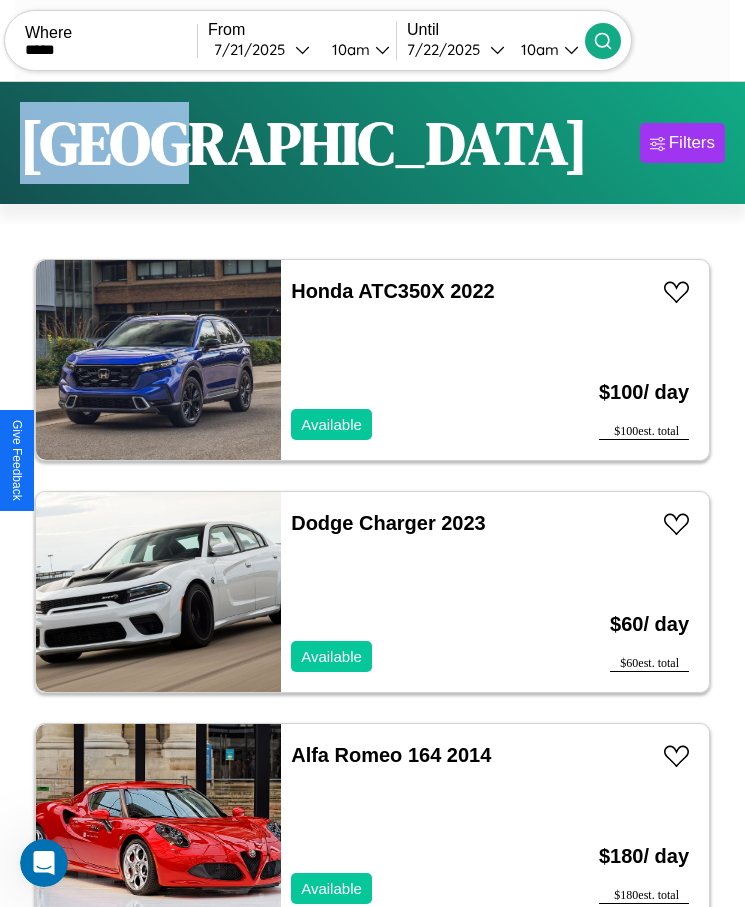 scroll, scrollTop: 50, scrollLeft: 0, axis: vertical 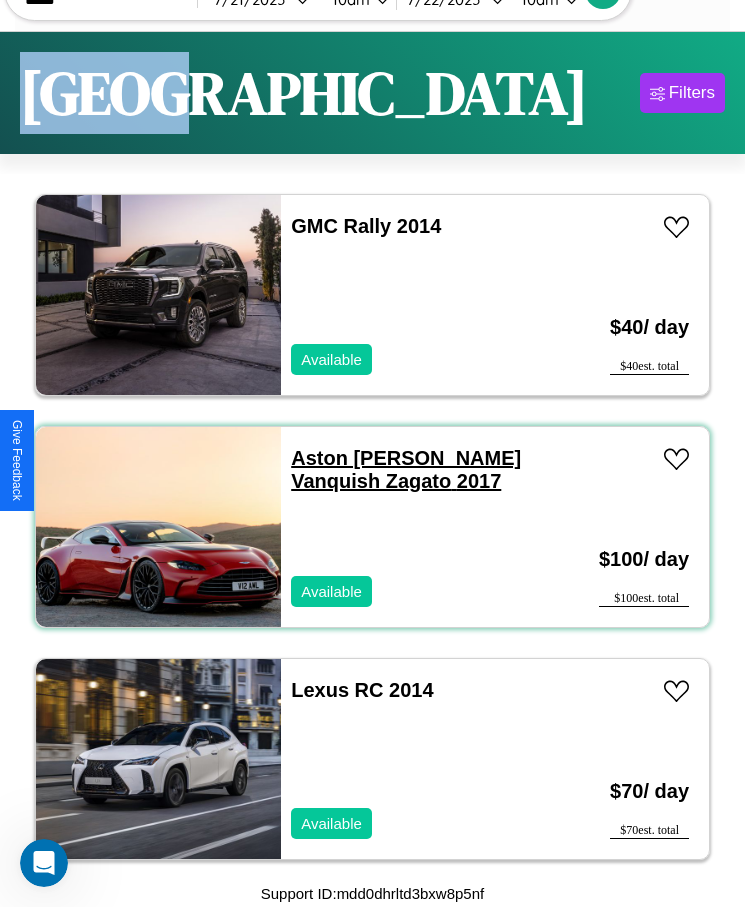 click on "Aston [PERSON_NAME]   Vanquish Zagato   2017" at bounding box center [406, 469] 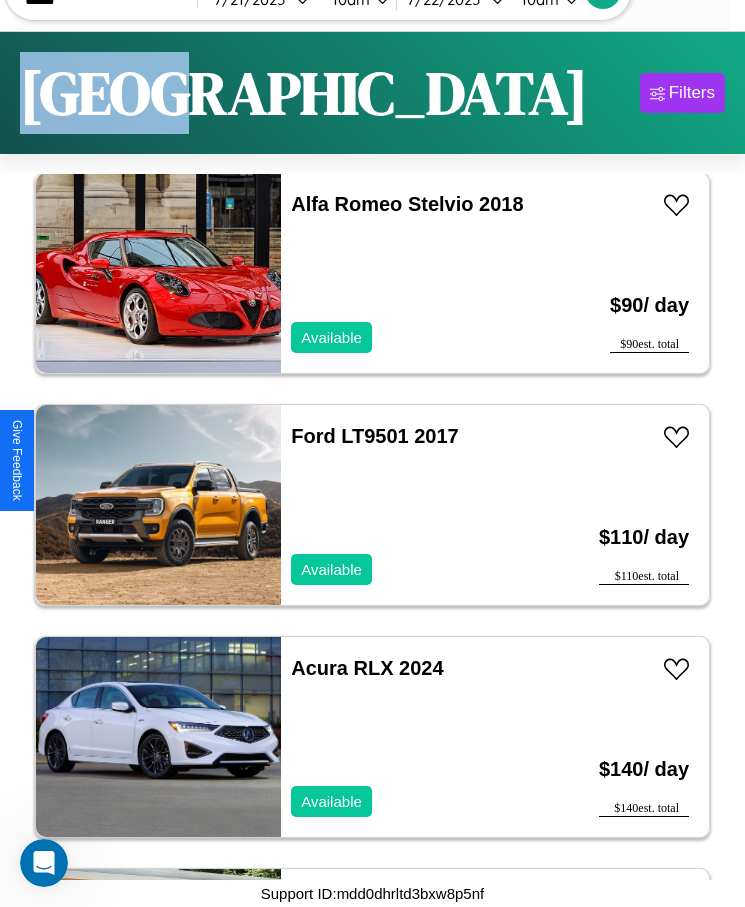 scroll, scrollTop: 13471, scrollLeft: 0, axis: vertical 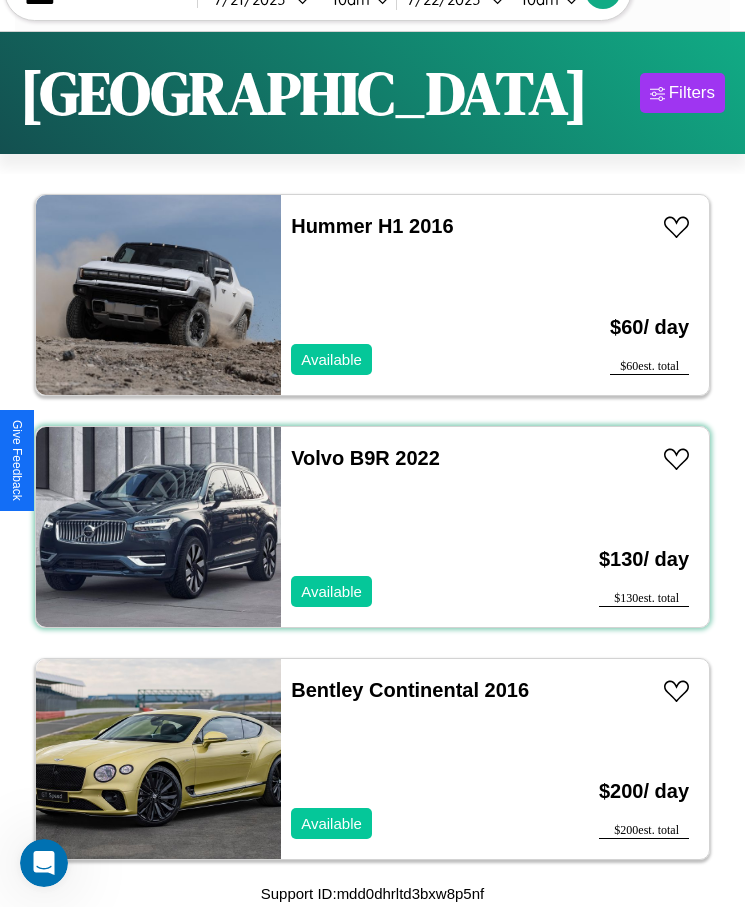 click on "Volvo   B9R   2022 Available" at bounding box center [413, 527] 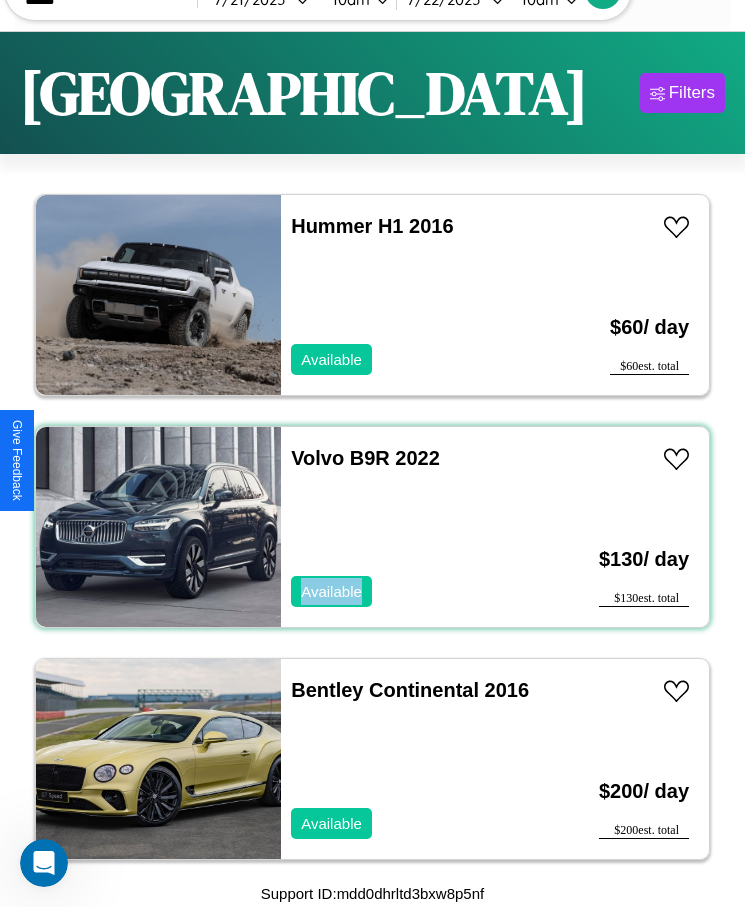 click on "Volvo   B9R   2022 Available" at bounding box center [413, 527] 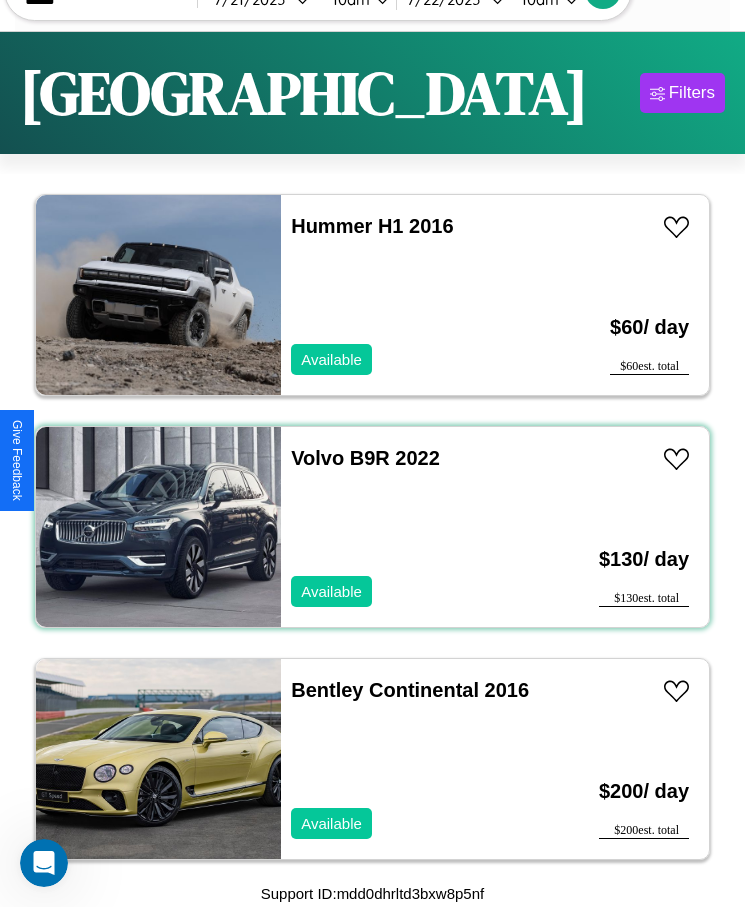 click on "Volvo   B9R   2022 Available" at bounding box center [413, 527] 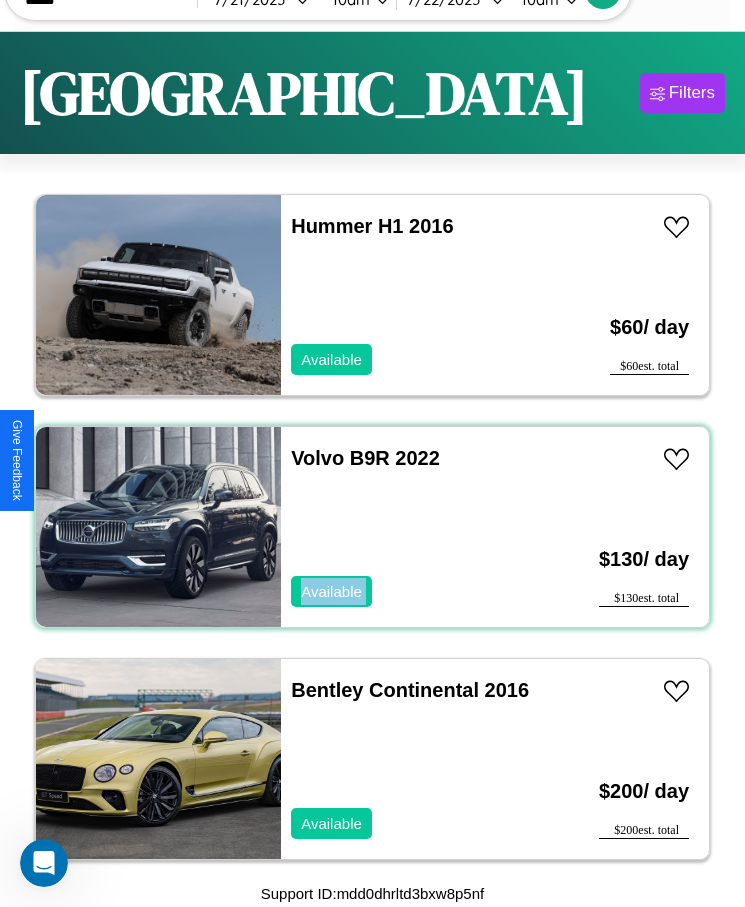 click on "Volvo   B9R   2022 Available" at bounding box center (413, 527) 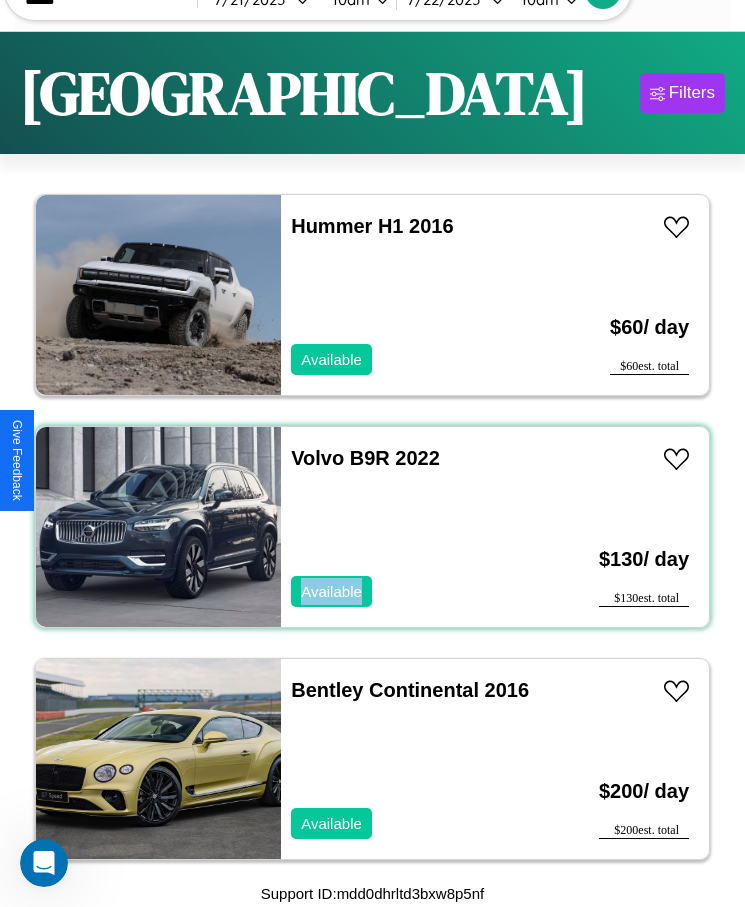 click on "Volvo   B9R   2022 Available" at bounding box center [413, 527] 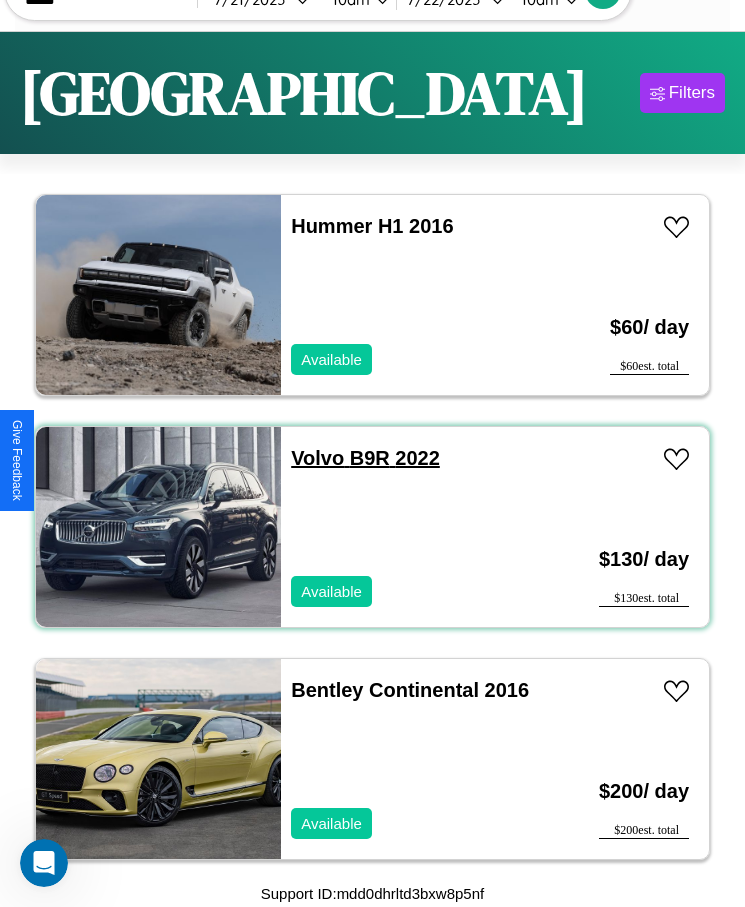 click on "Volvo   B9R   2022" at bounding box center (365, 458) 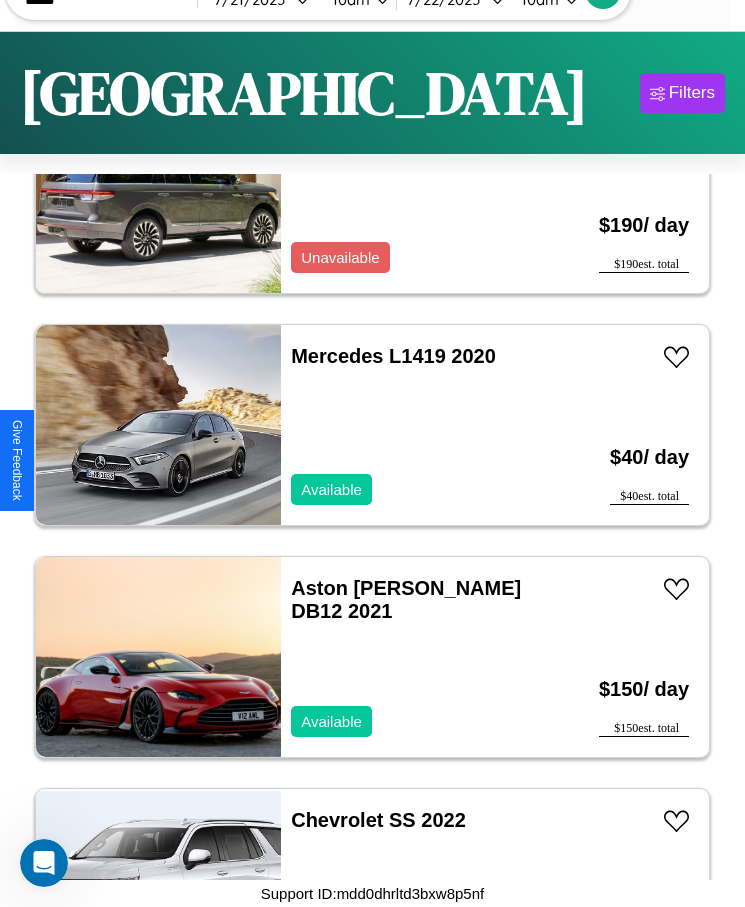 scroll, scrollTop: 5385, scrollLeft: 0, axis: vertical 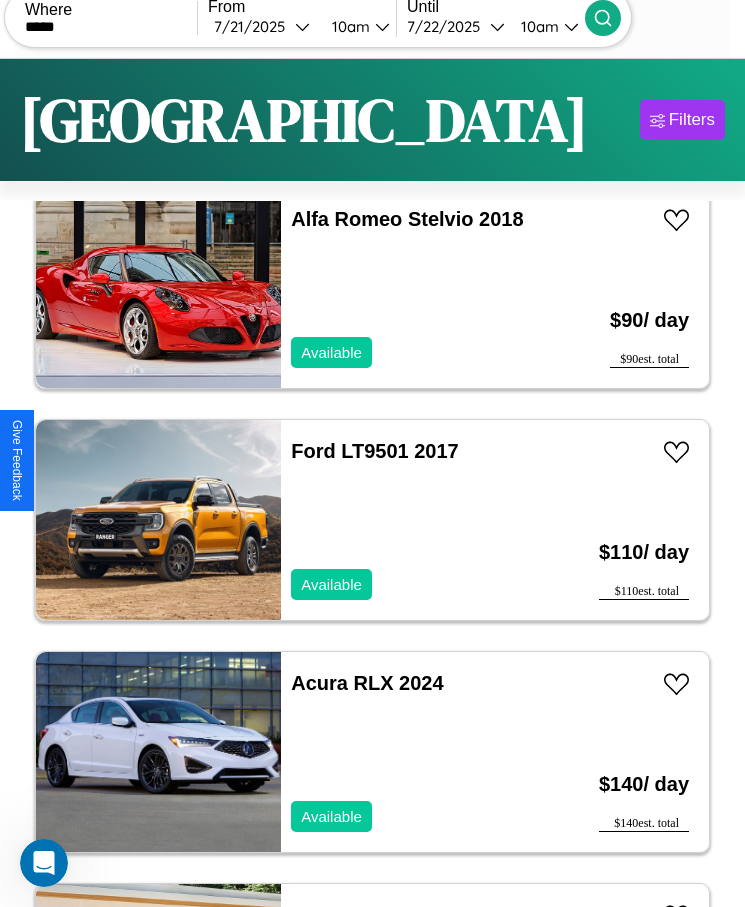 click on "Bentley   Mulsanne   2020" at bounding box center [401, 3003] 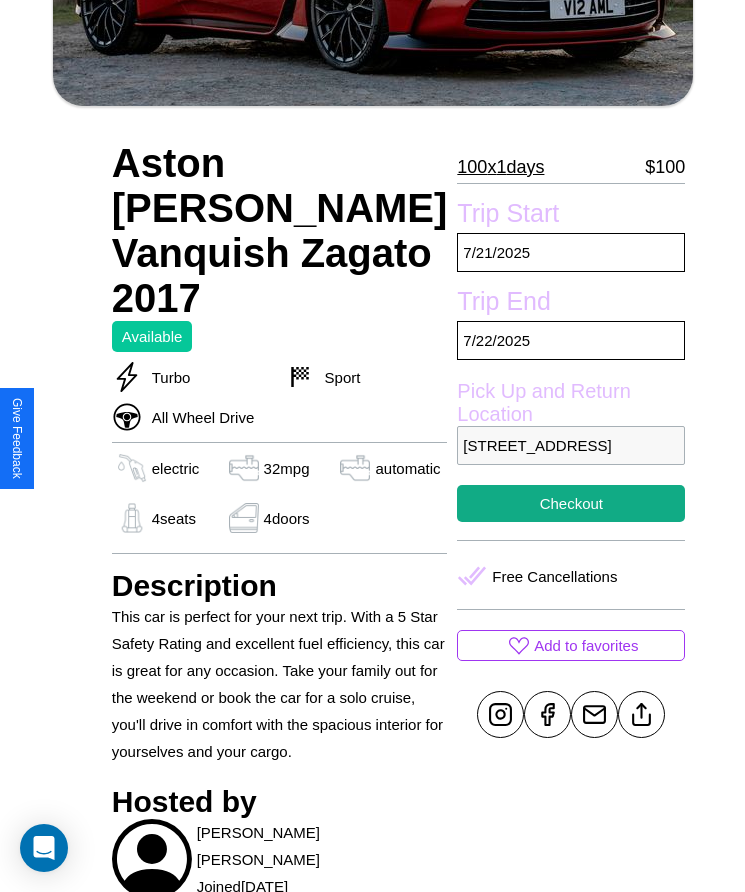 scroll, scrollTop: 987, scrollLeft: 0, axis: vertical 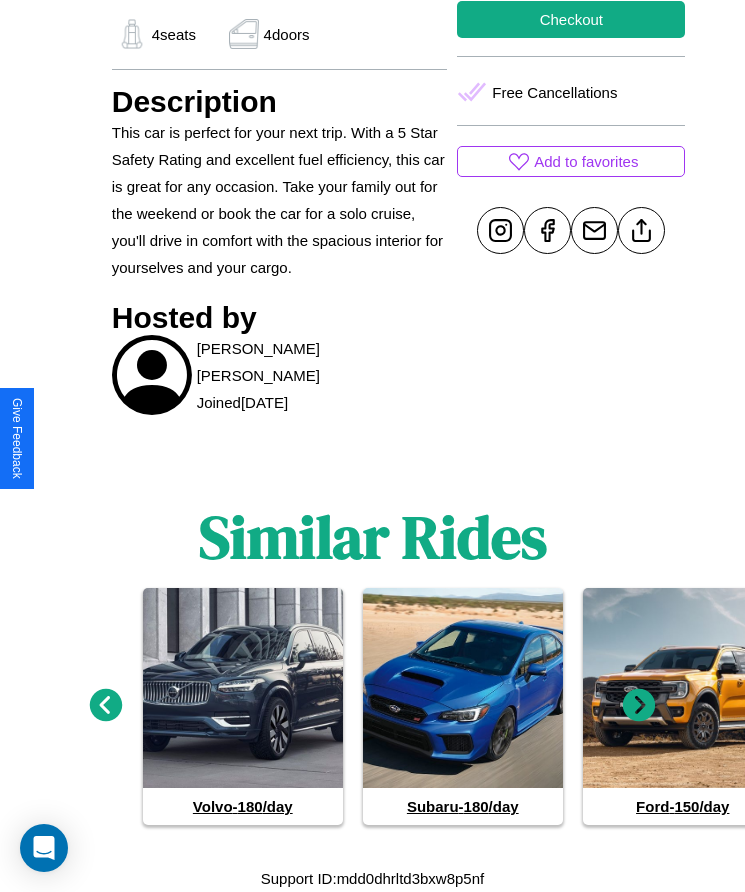 click 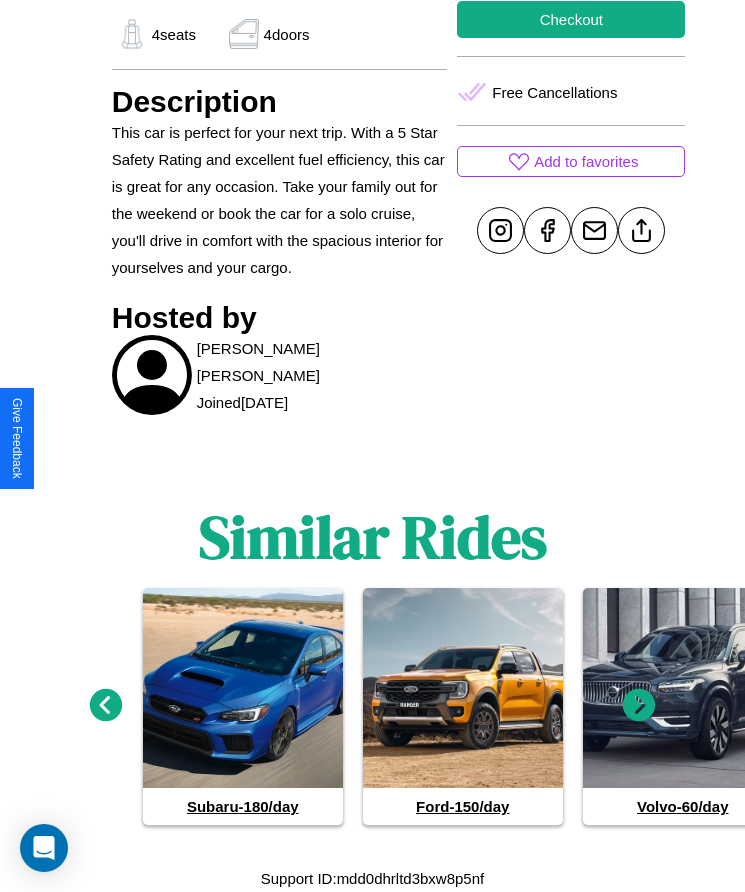 click 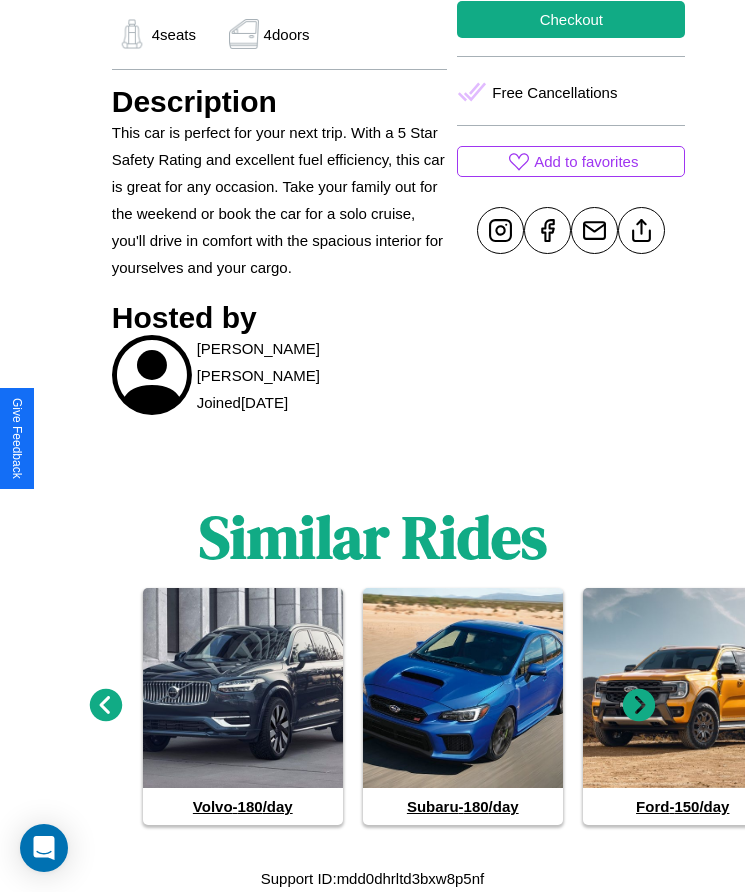 click 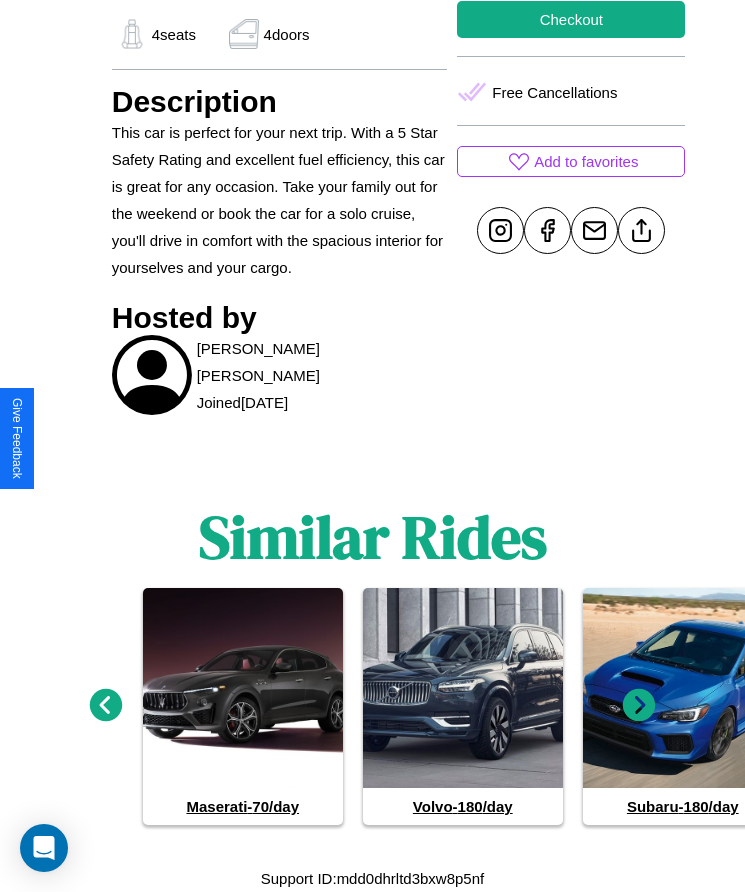 click 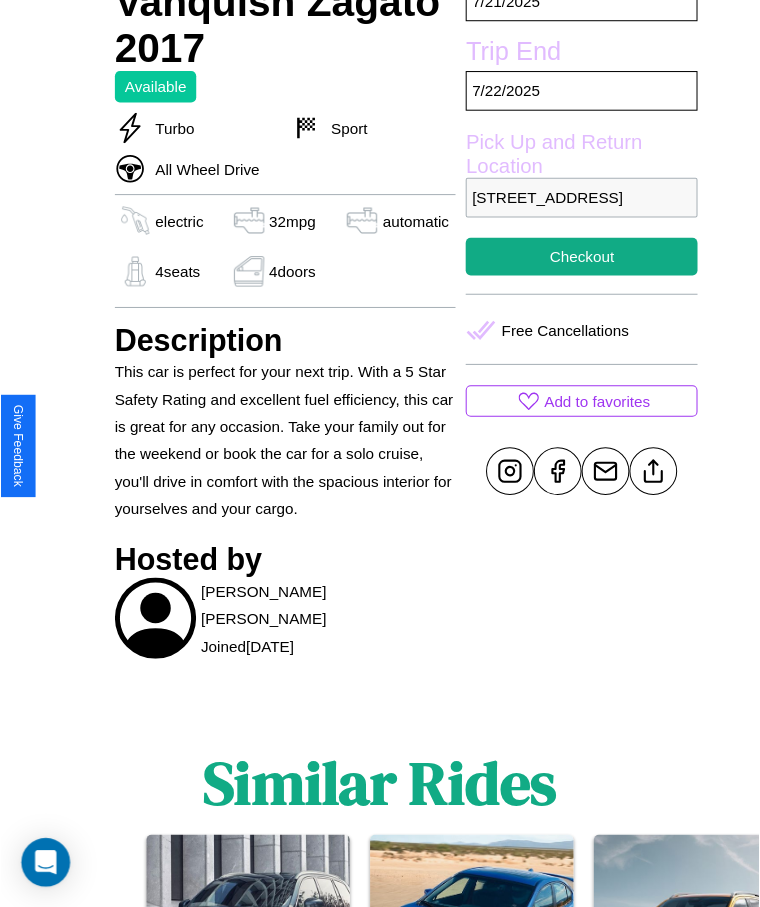 scroll, scrollTop: 682, scrollLeft: 0, axis: vertical 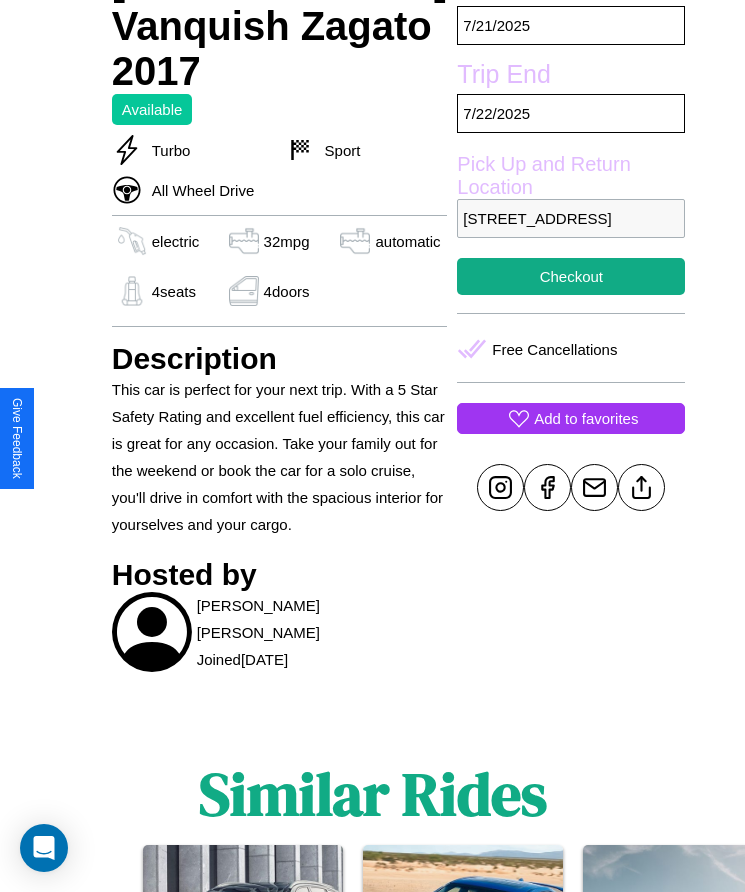 click on "Add to favorites" at bounding box center (586, 418) 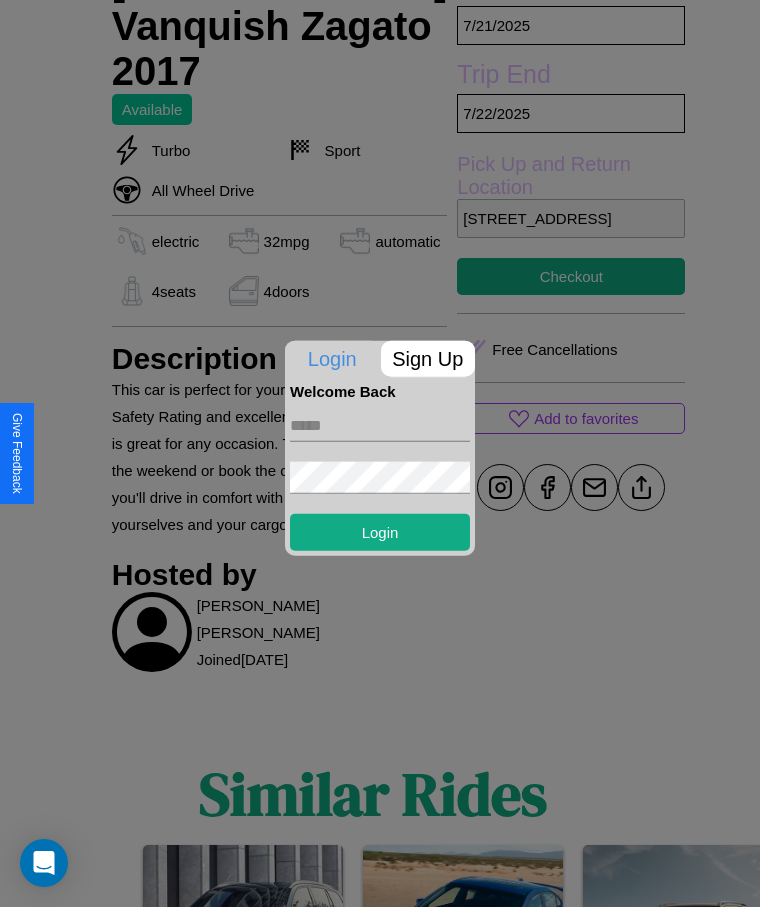 click on "Sign Up" at bounding box center [428, 358] 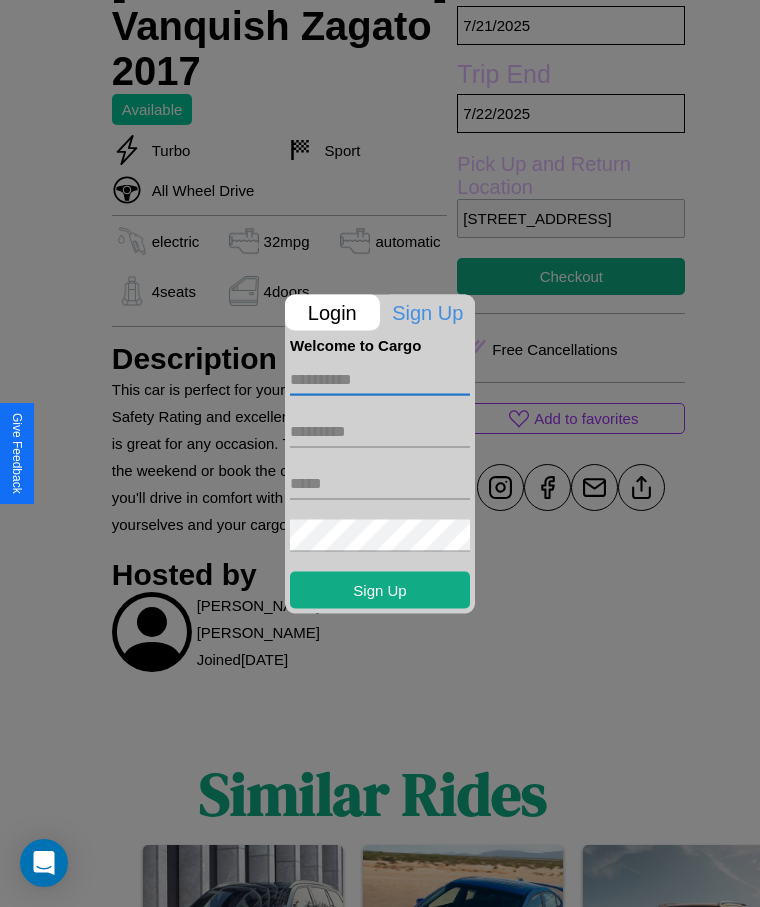click at bounding box center [380, 379] 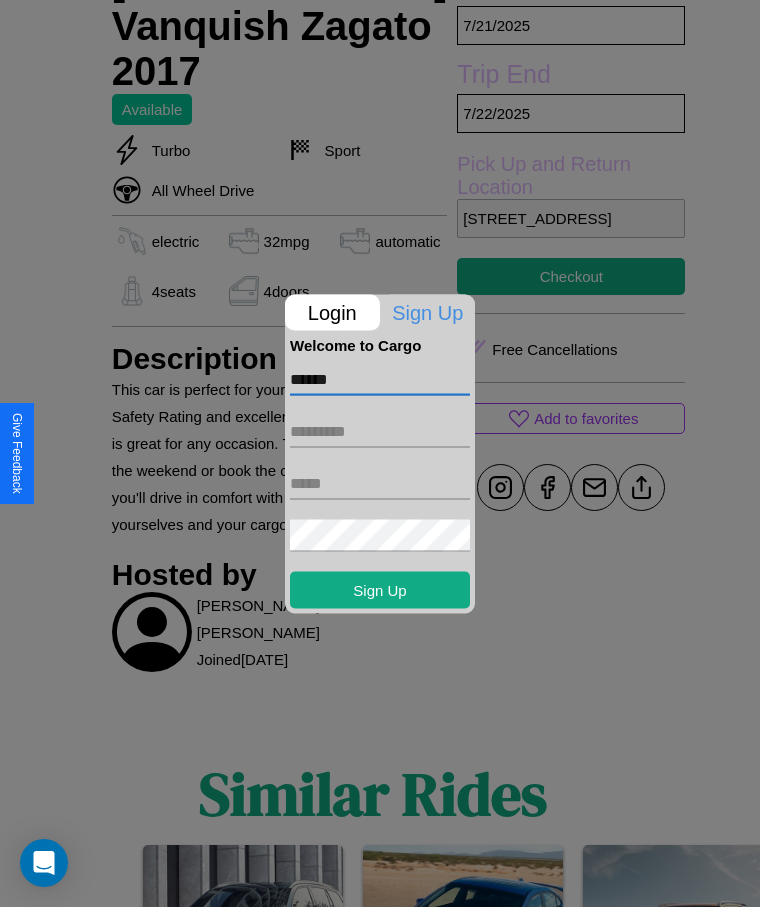 type on "******" 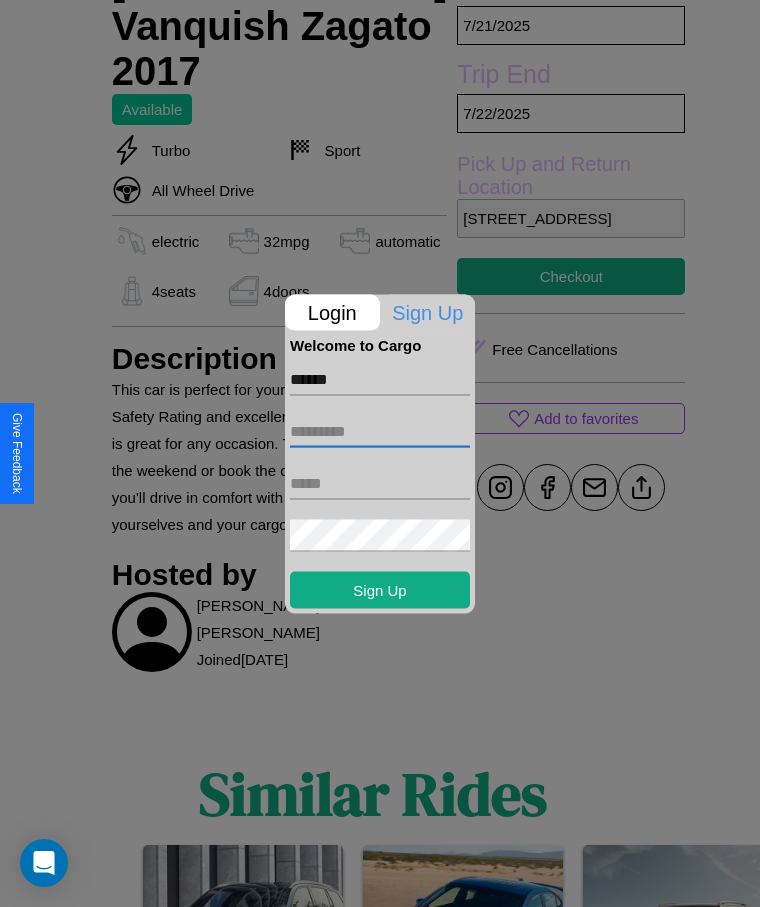 click at bounding box center [380, 431] 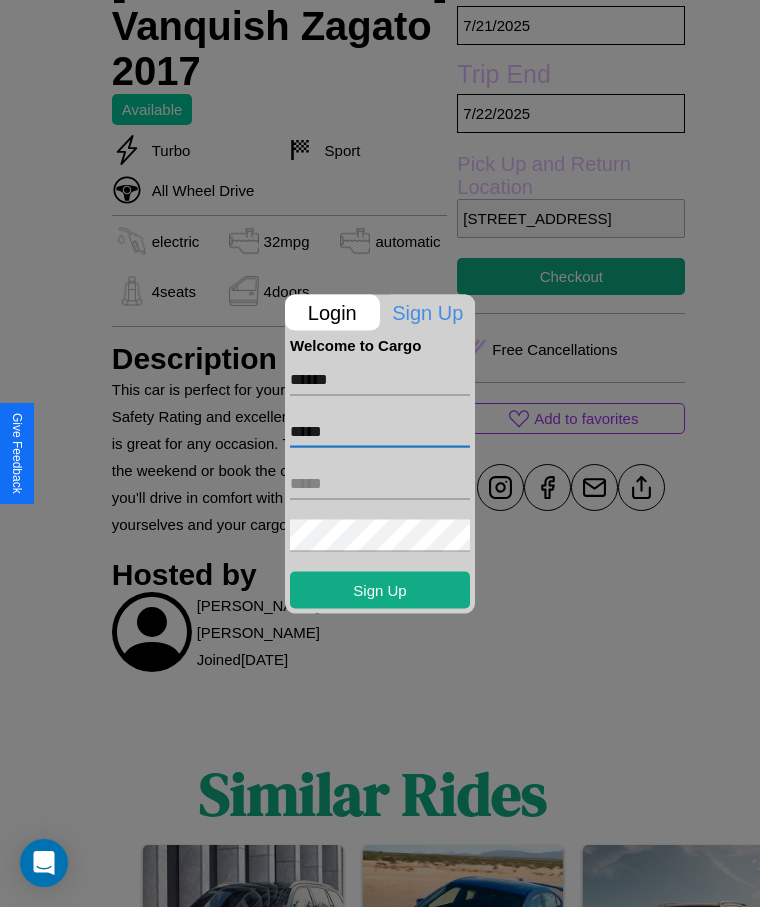 type on "*****" 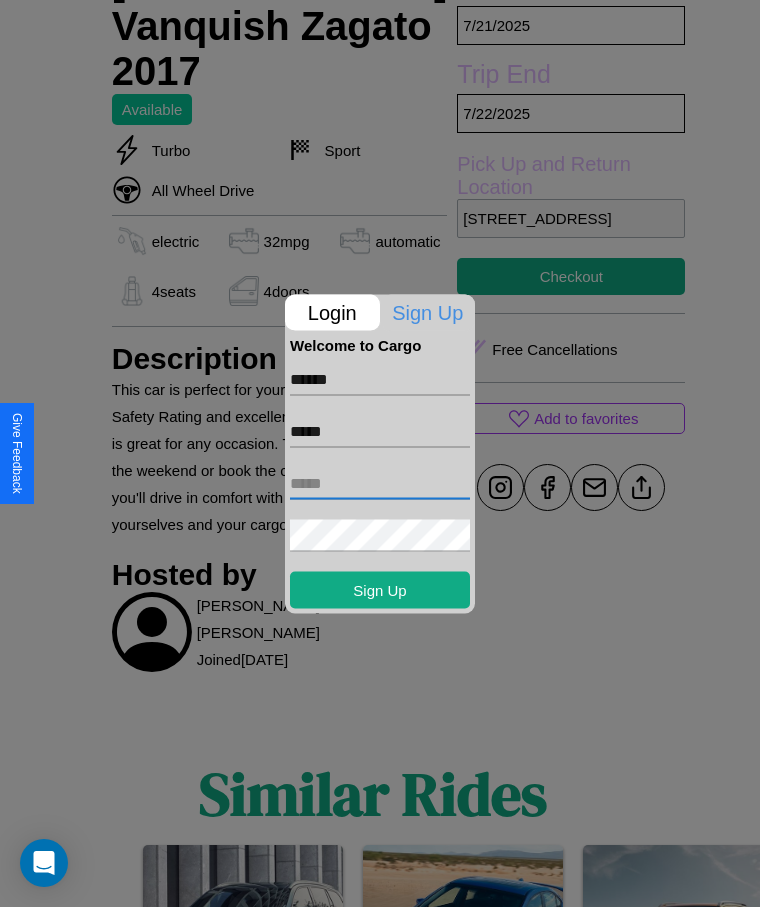 click at bounding box center [380, 483] 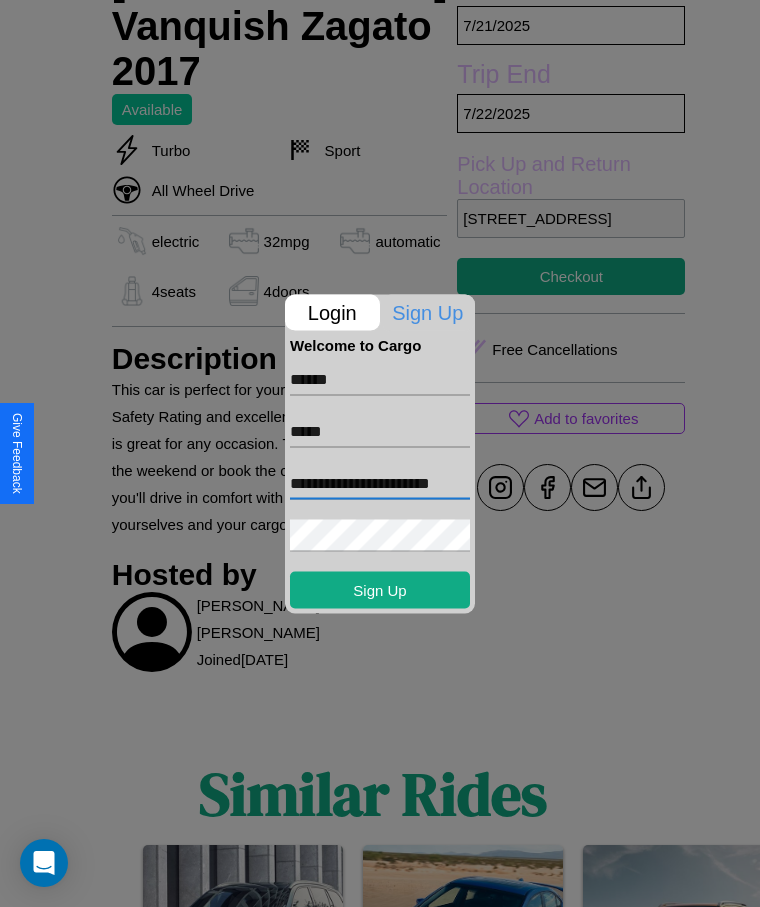 scroll, scrollTop: 0, scrollLeft: 20, axis: horizontal 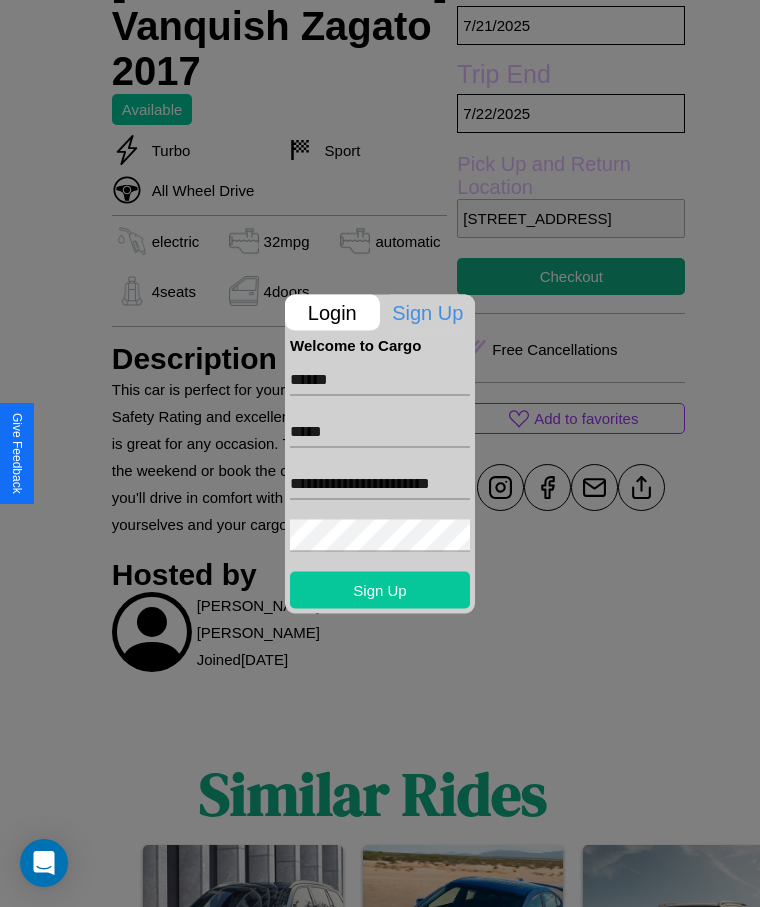 click on "Sign Up" at bounding box center [380, 589] 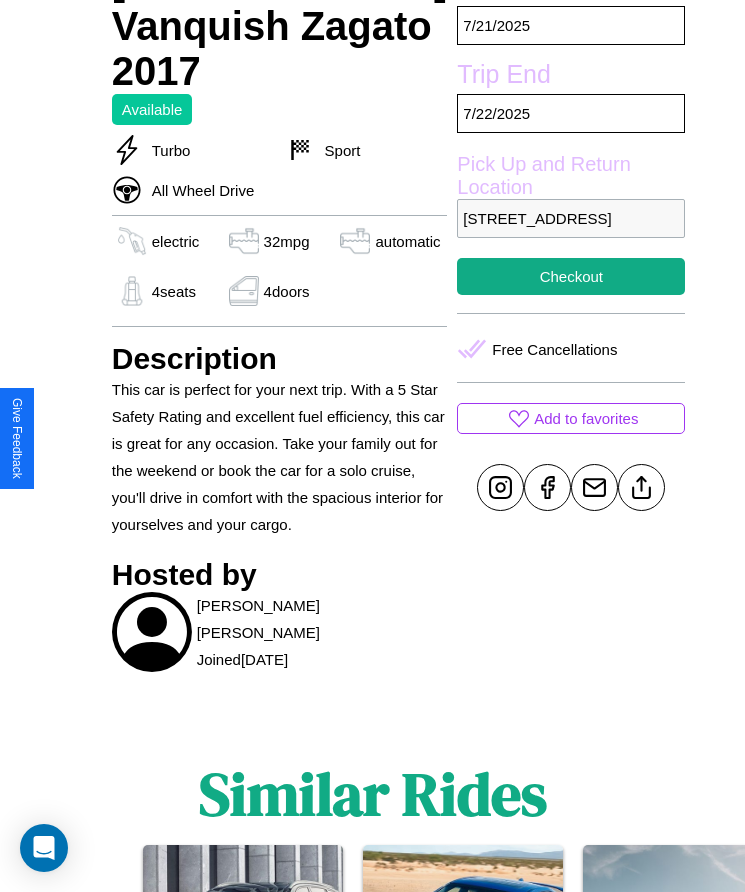 scroll, scrollTop: 682, scrollLeft: 0, axis: vertical 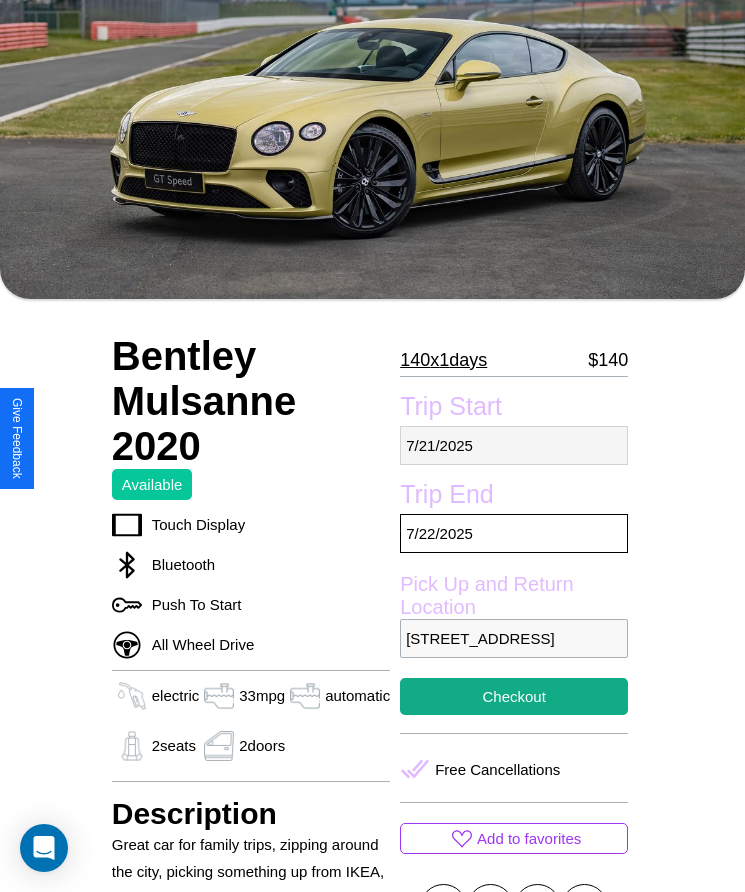 click on "7 / 21 / 2025" at bounding box center (514, 445) 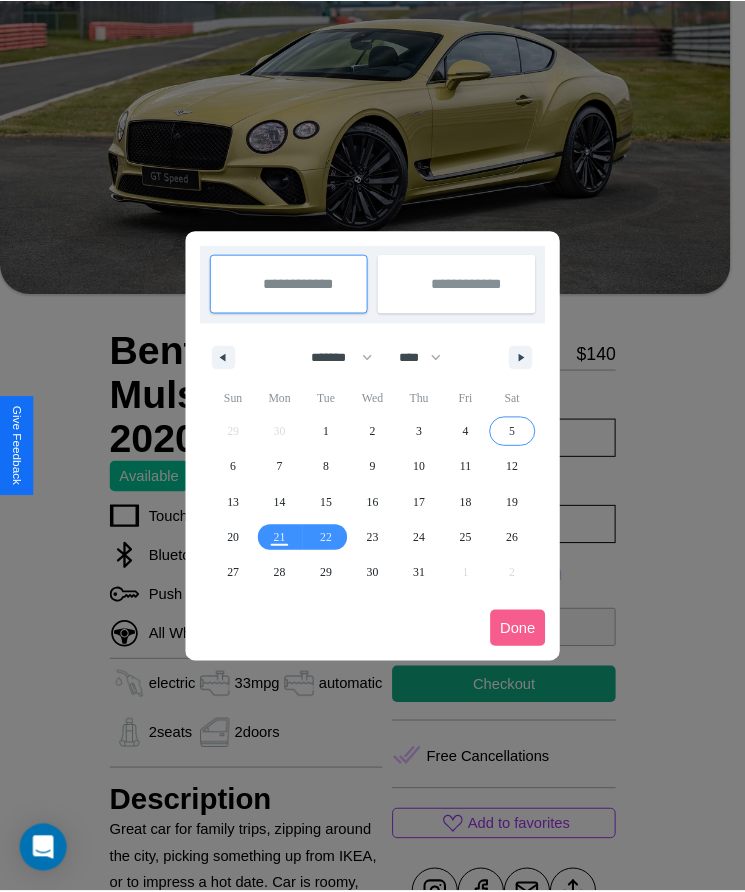 scroll, scrollTop: 0, scrollLeft: 0, axis: both 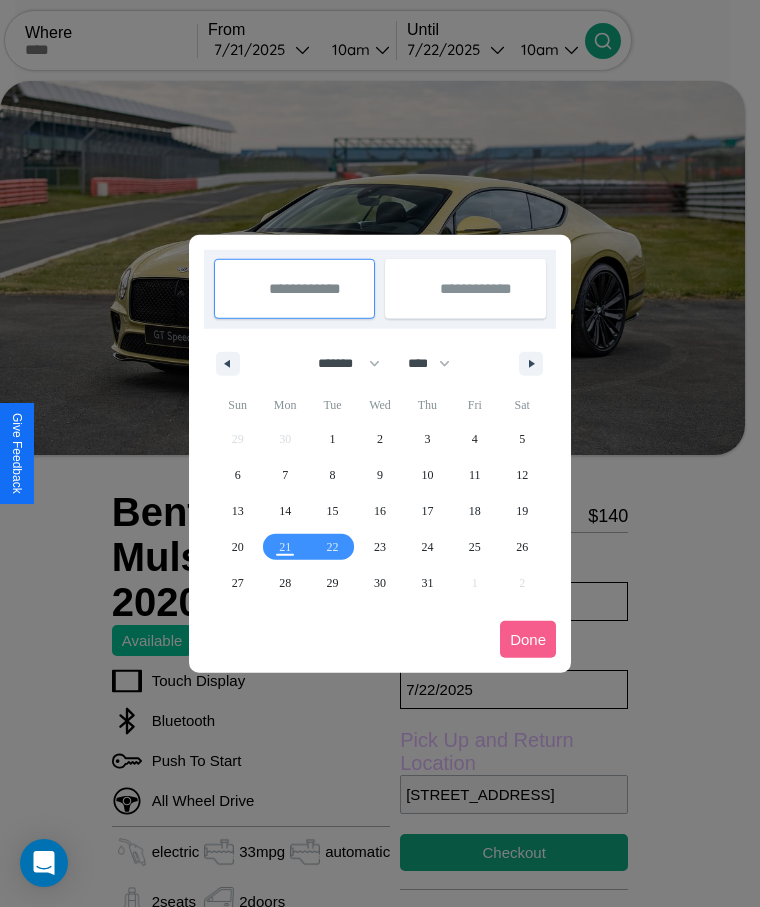 click at bounding box center [380, 453] 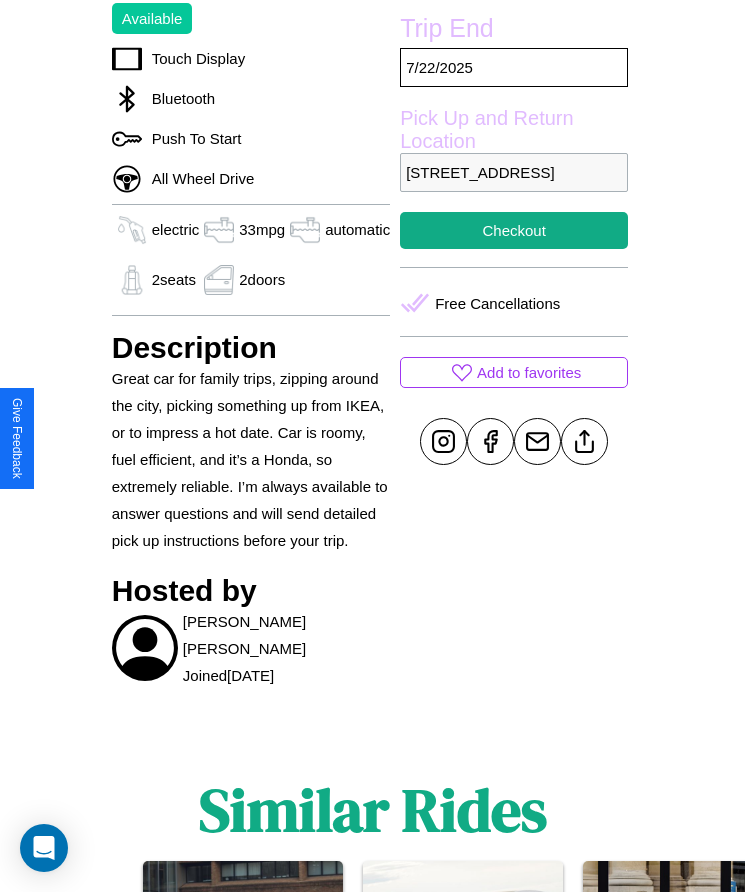 scroll, scrollTop: 645, scrollLeft: 0, axis: vertical 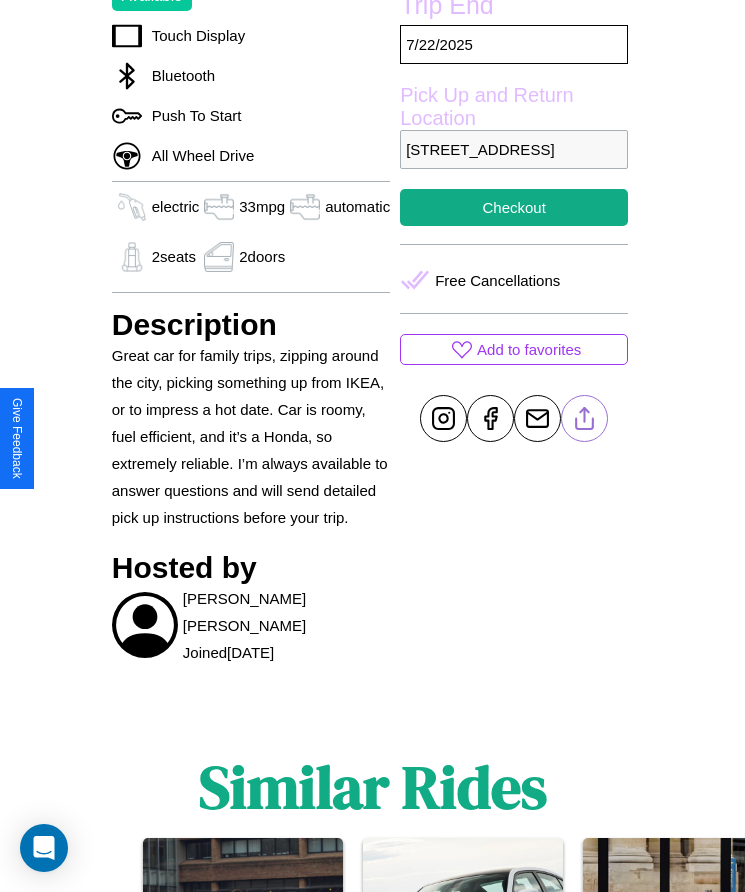 click 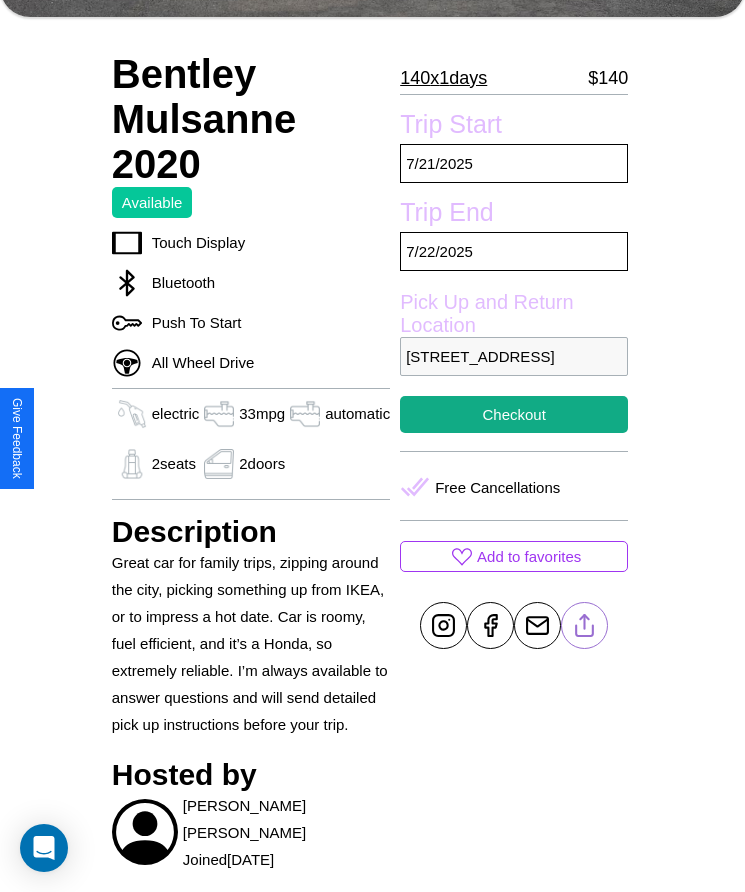 scroll, scrollTop: 434, scrollLeft: 0, axis: vertical 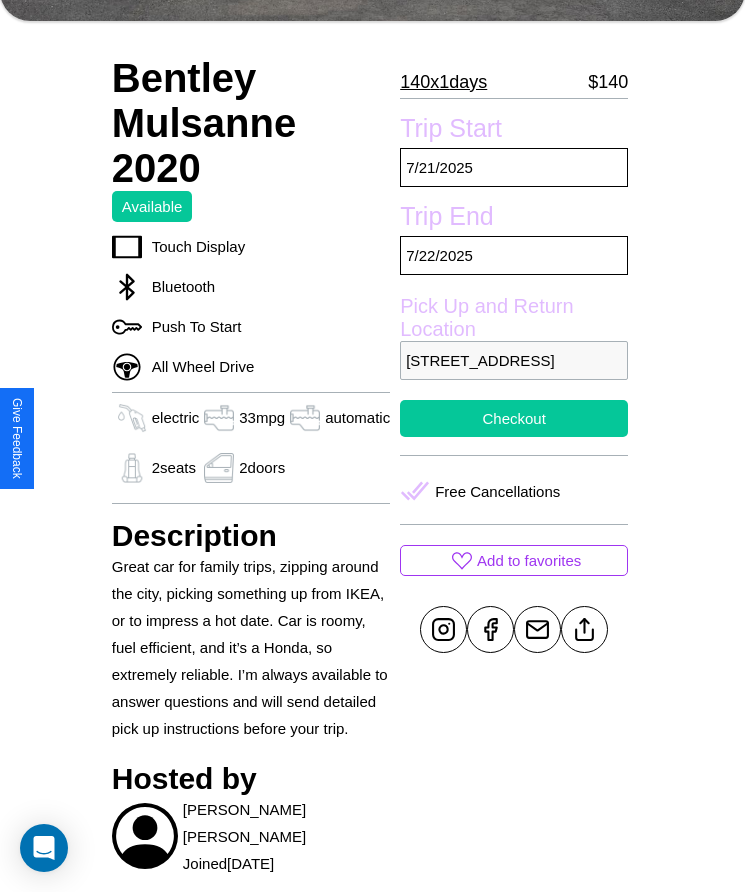 click on "Checkout" at bounding box center [514, 418] 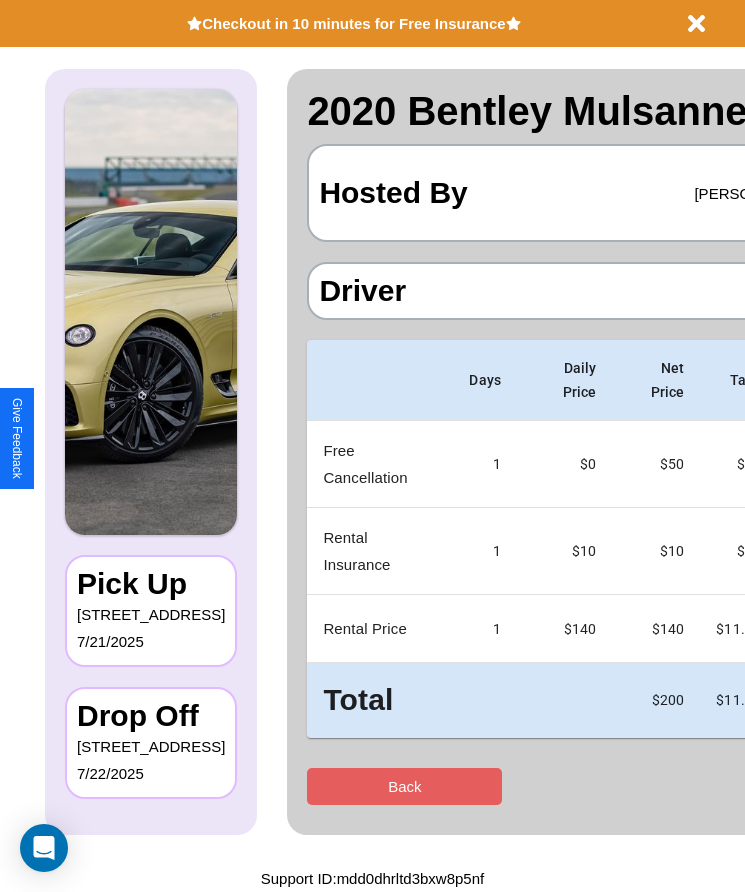 scroll, scrollTop: 0, scrollLeft: 0, axis: both 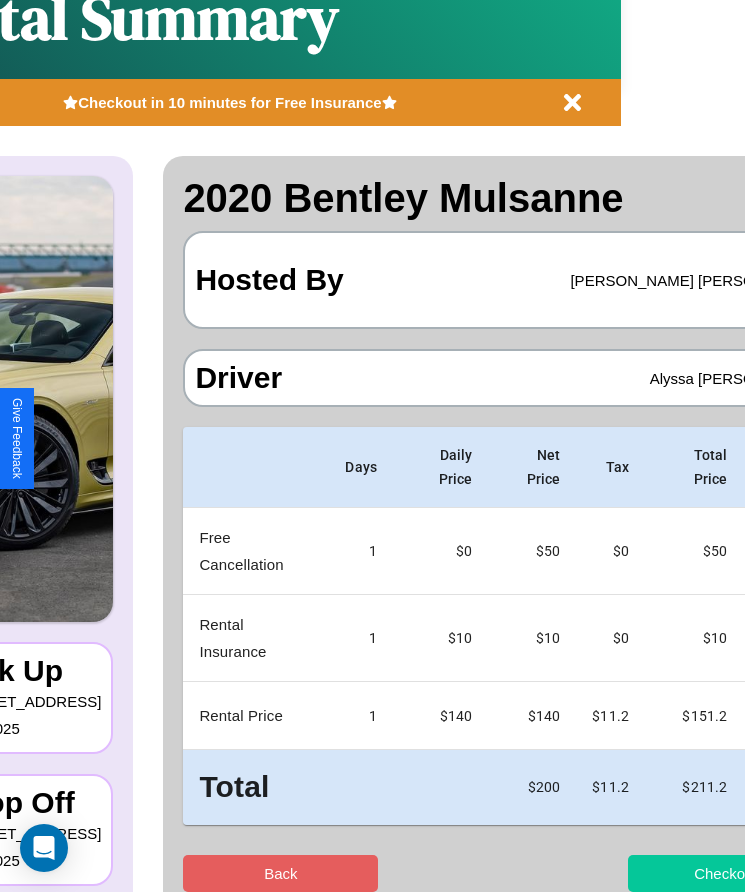 click on "Checkout" at bounding box center (725, 873) 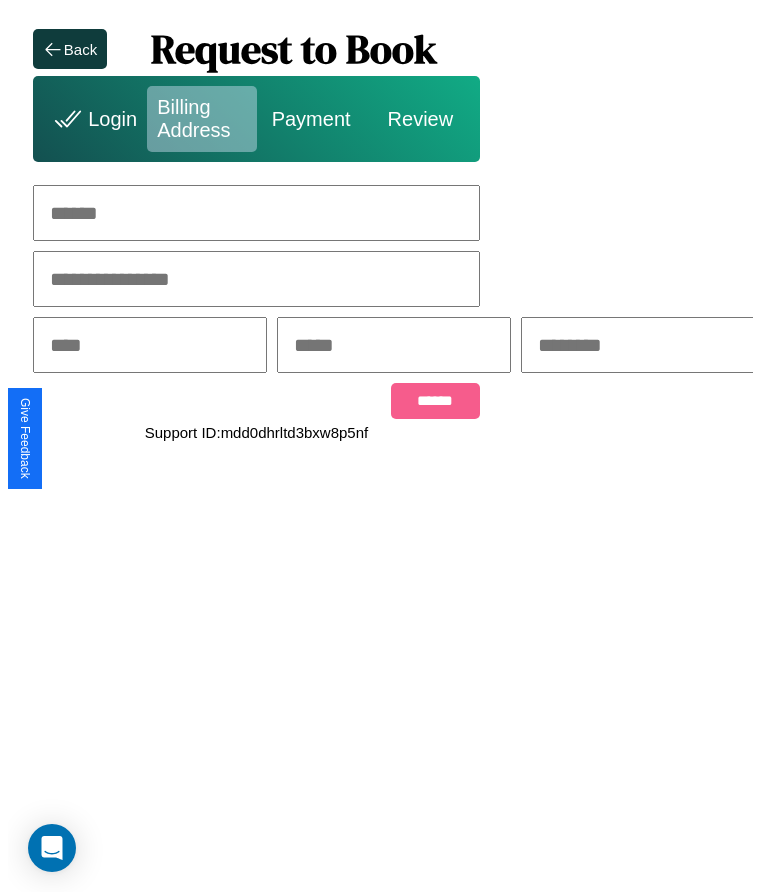 scroll, scrollTop: 0, scrollLeft: 0, axis: both 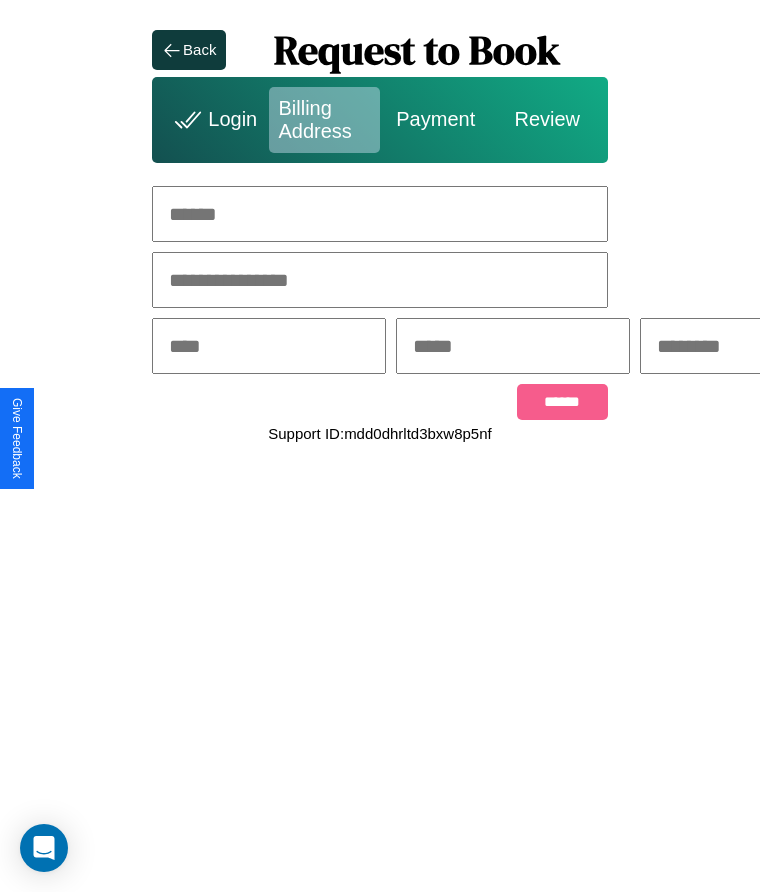click at bounding box center [380, 214] 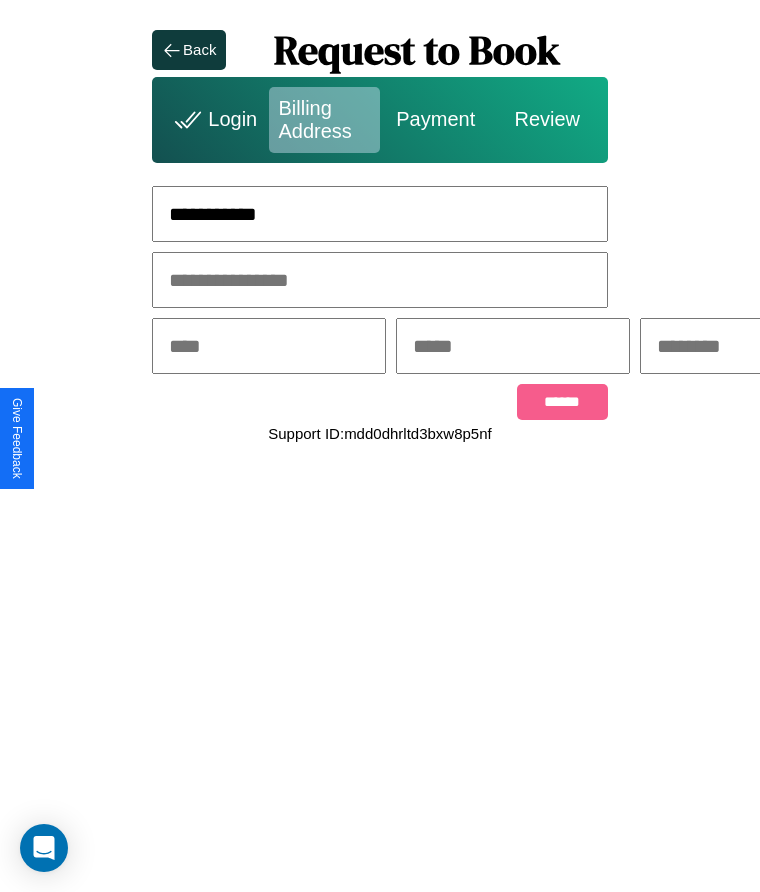 type on "**********" 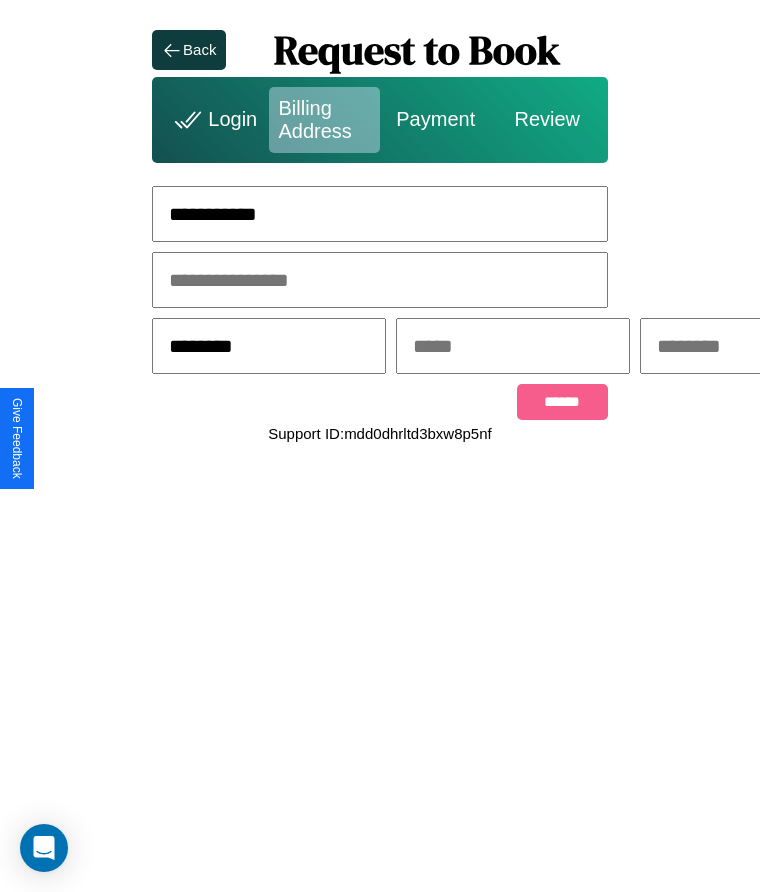 type on "********" 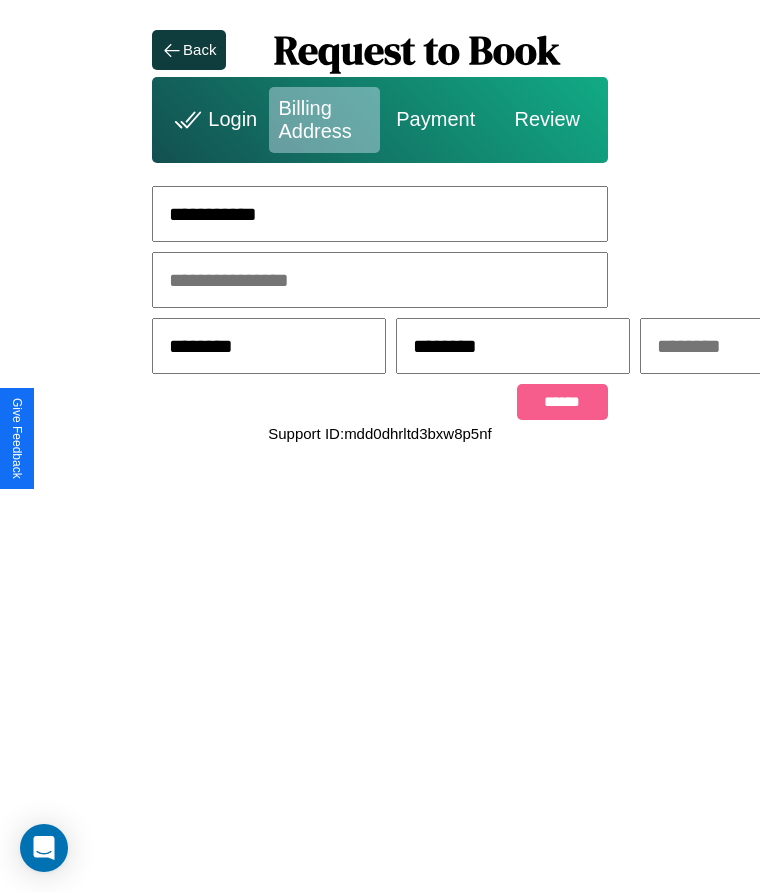 scroll, scrollTop: 0, scrollLeft: 309, axis: horizontal 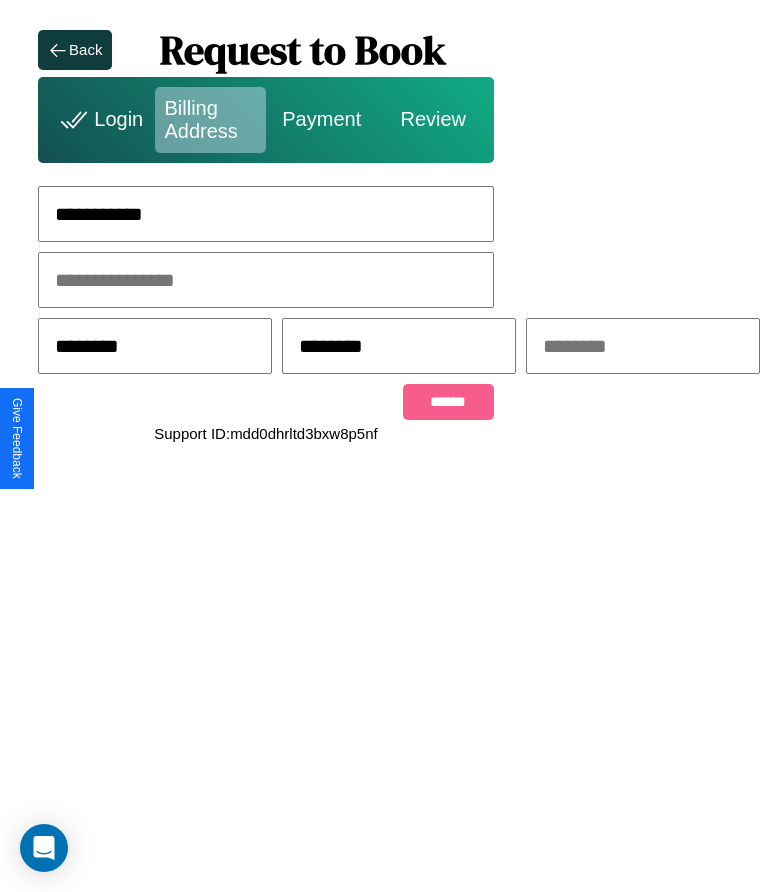 type on "********" 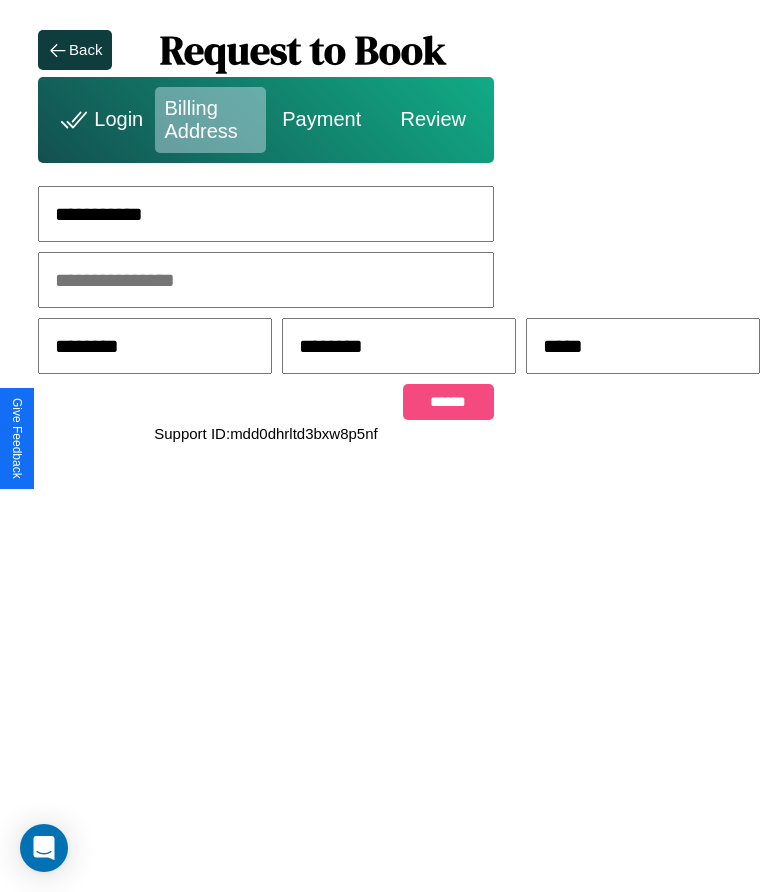 type on "*****" 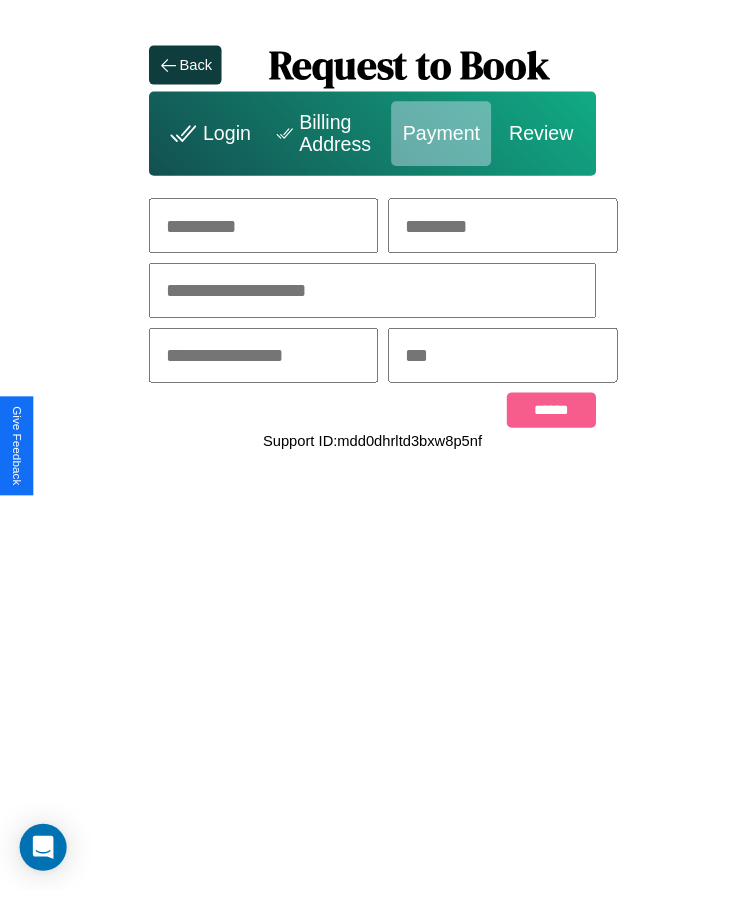 scroll, scrollTop: 0, scrollLeft: 0, axis: both 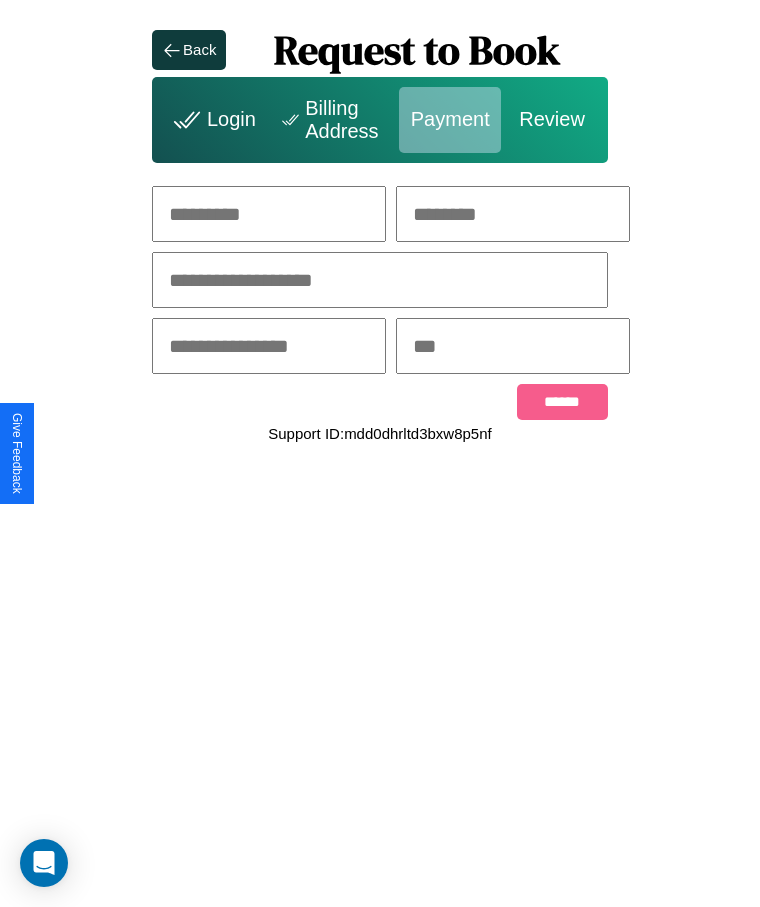 click at bounding box center [269, 214] 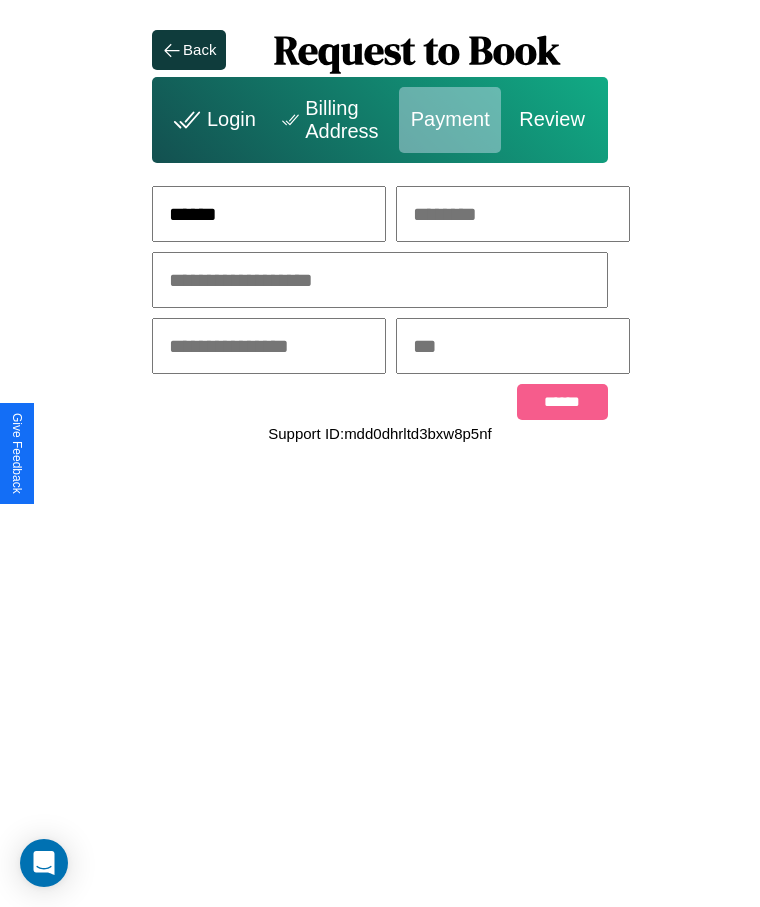 type on "******" 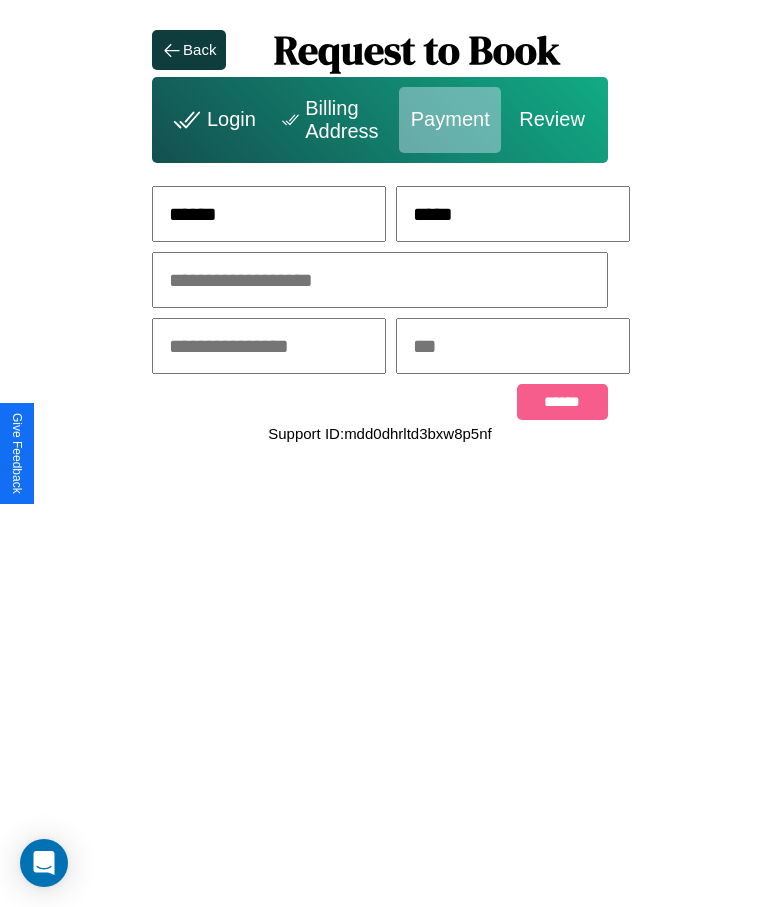 type on "*****" 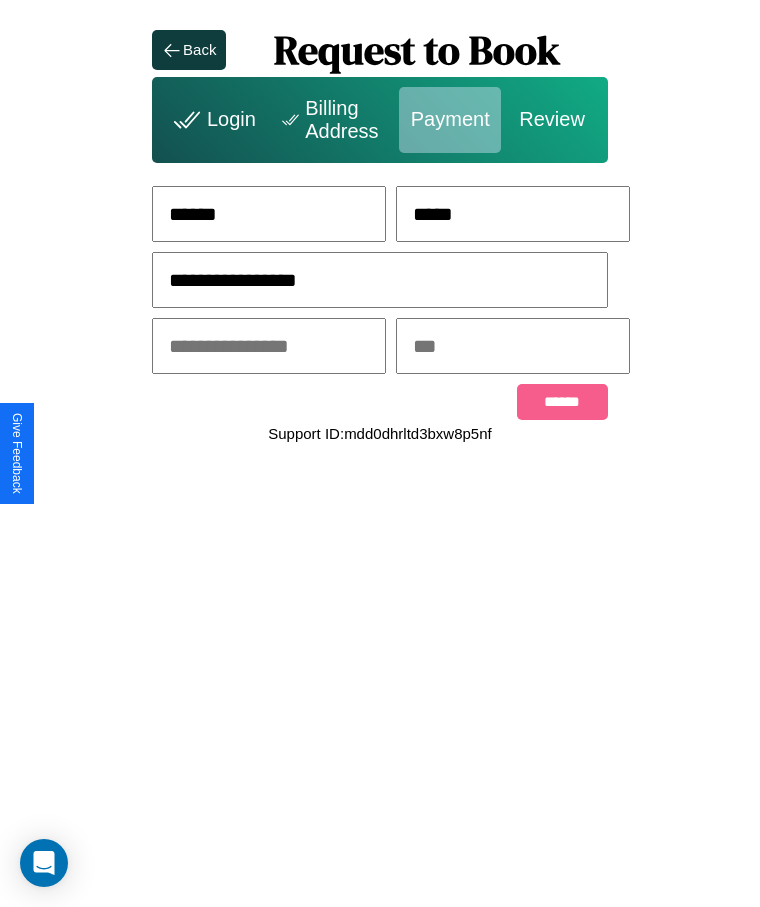type on "**********" 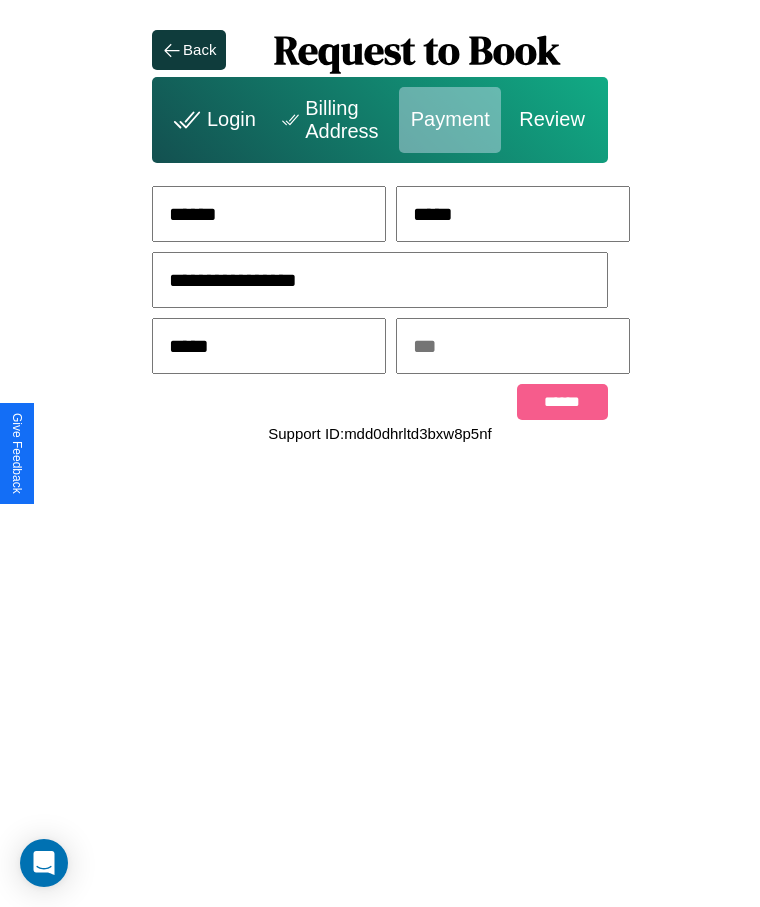 type on "*****" 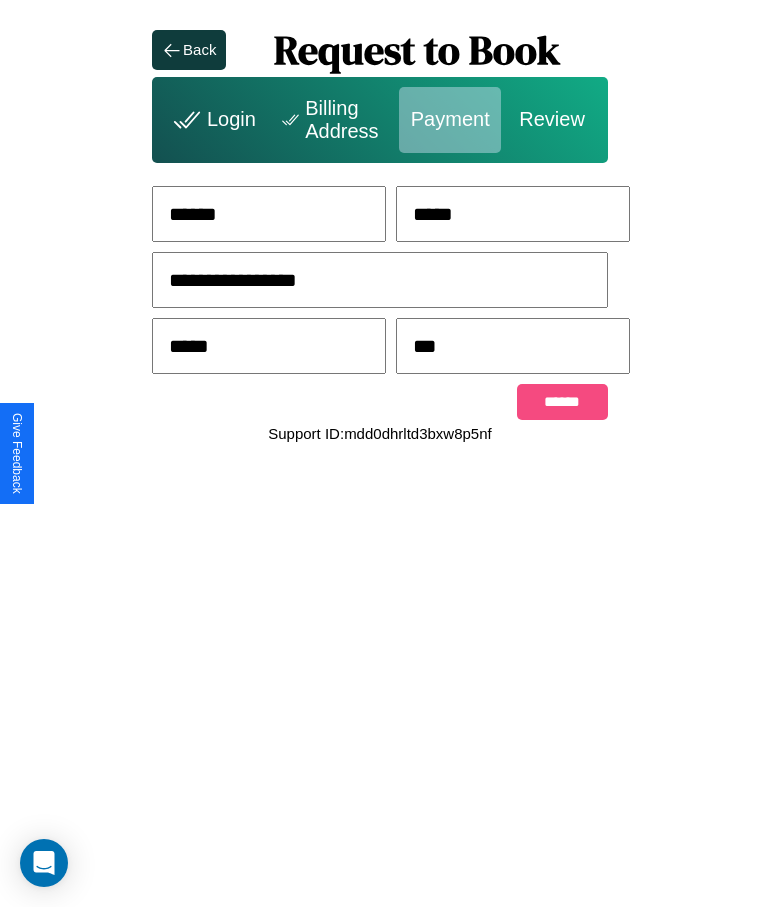type on "***" 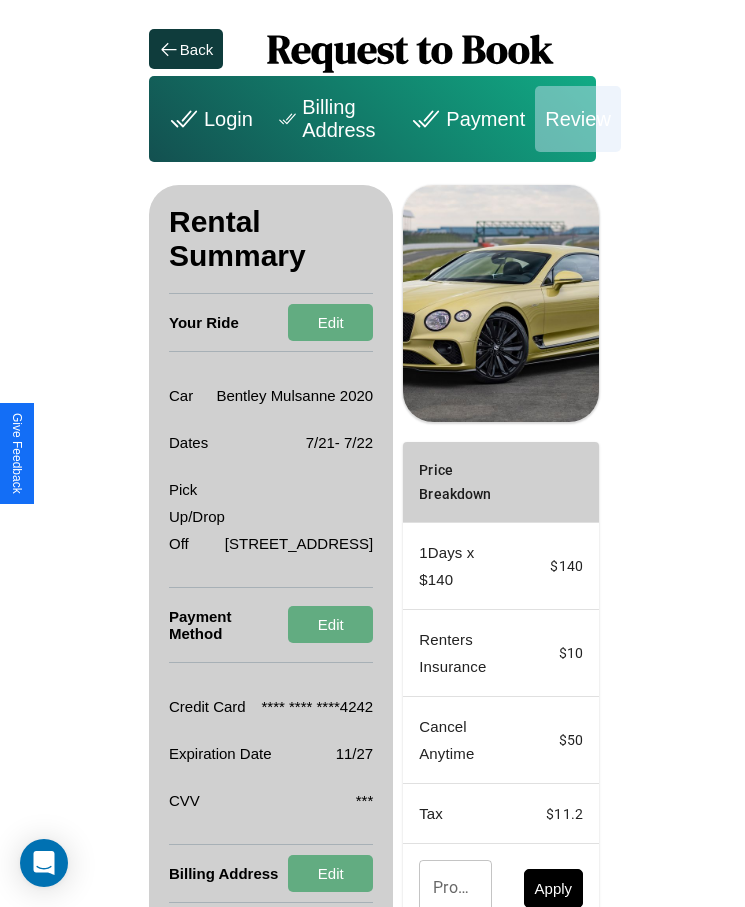 click on "Billing Address" at bounding box center [329, 119] 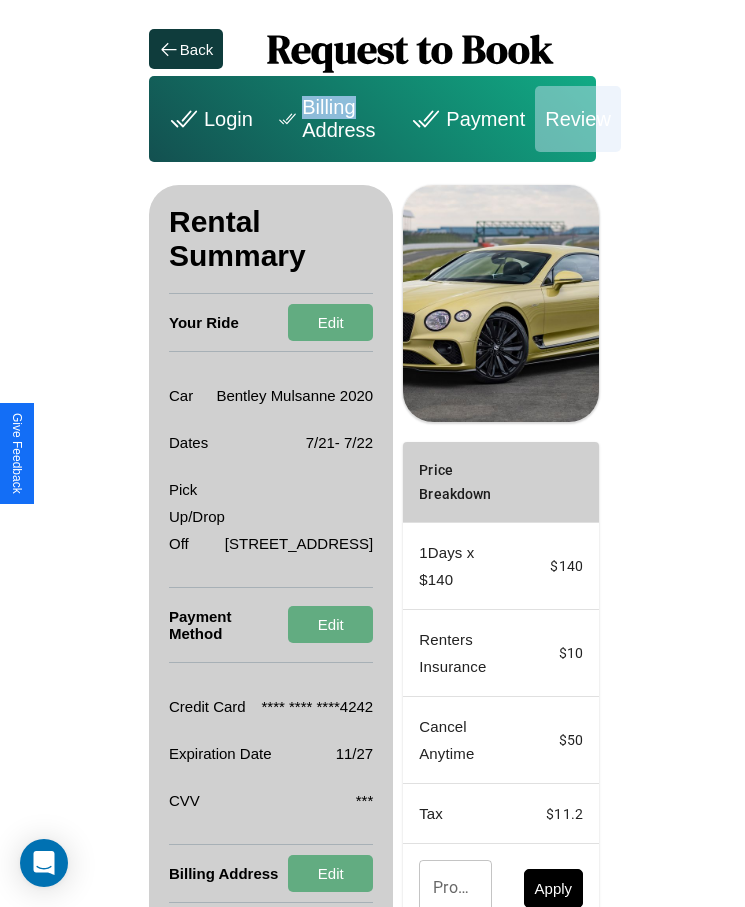 click on "Billing Address" at bounding box center (329, 119) 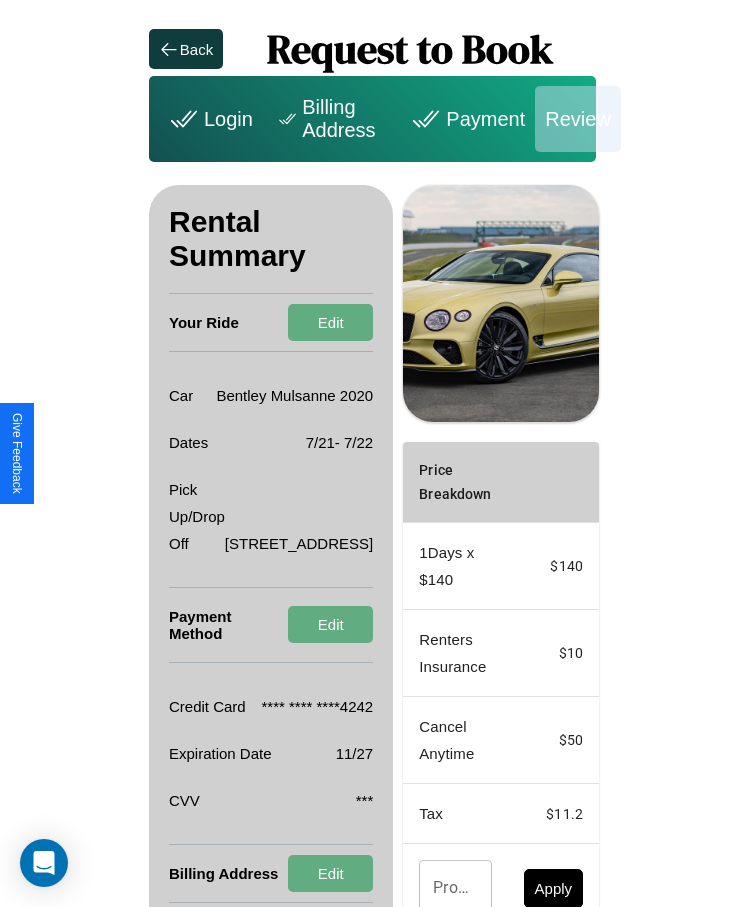 click on "Billing Address" at bounding box center (329, 119) 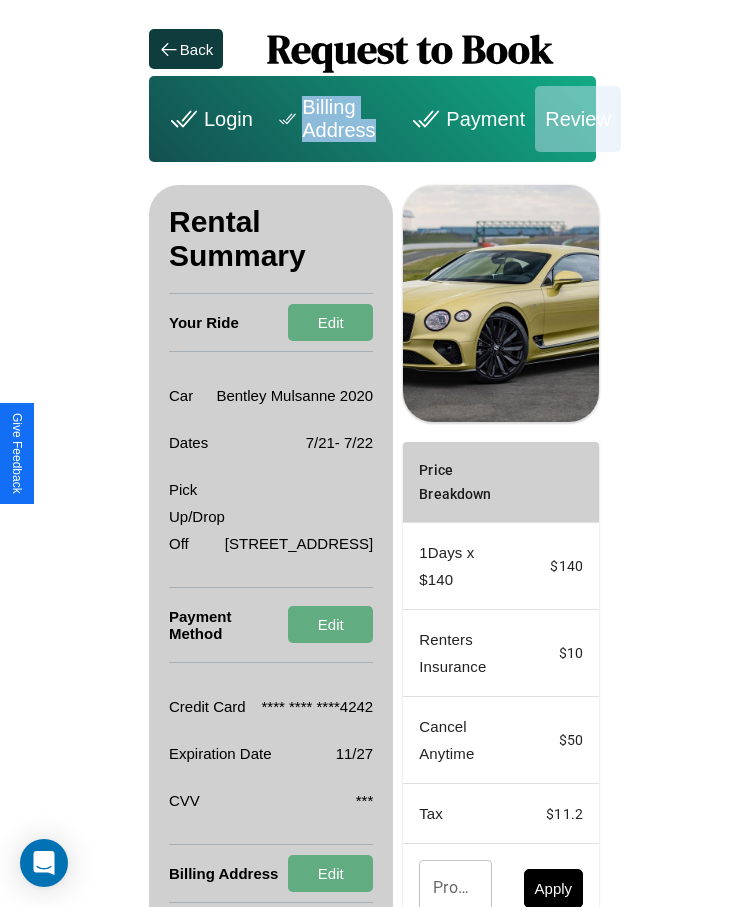 click on "Billing Address" at bounding box center [329, 119] 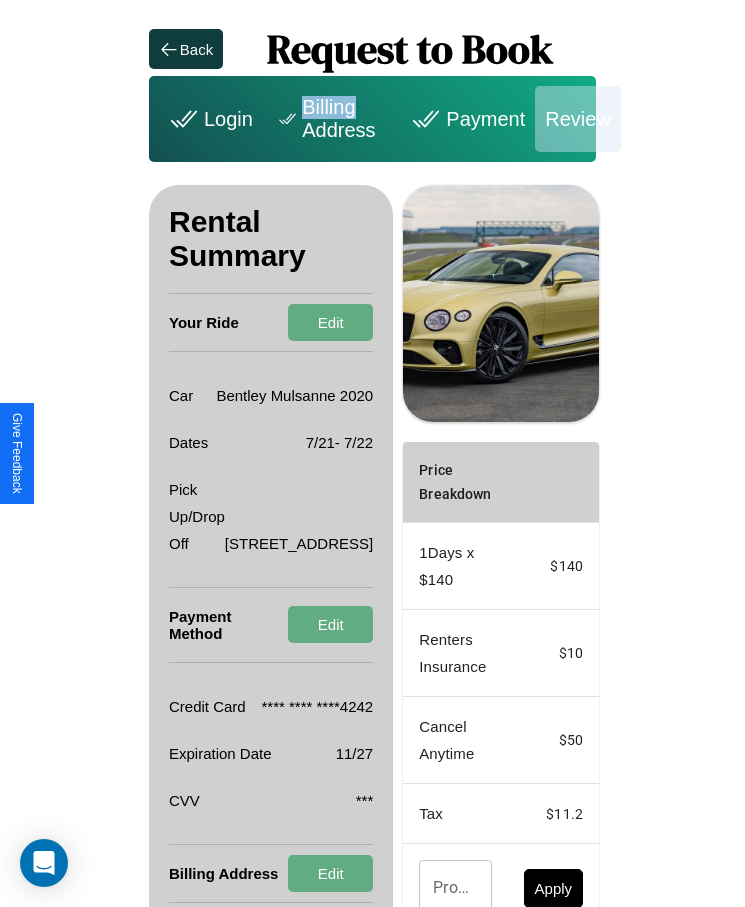 click on "Billing Address" at bounding box center (329, 119) 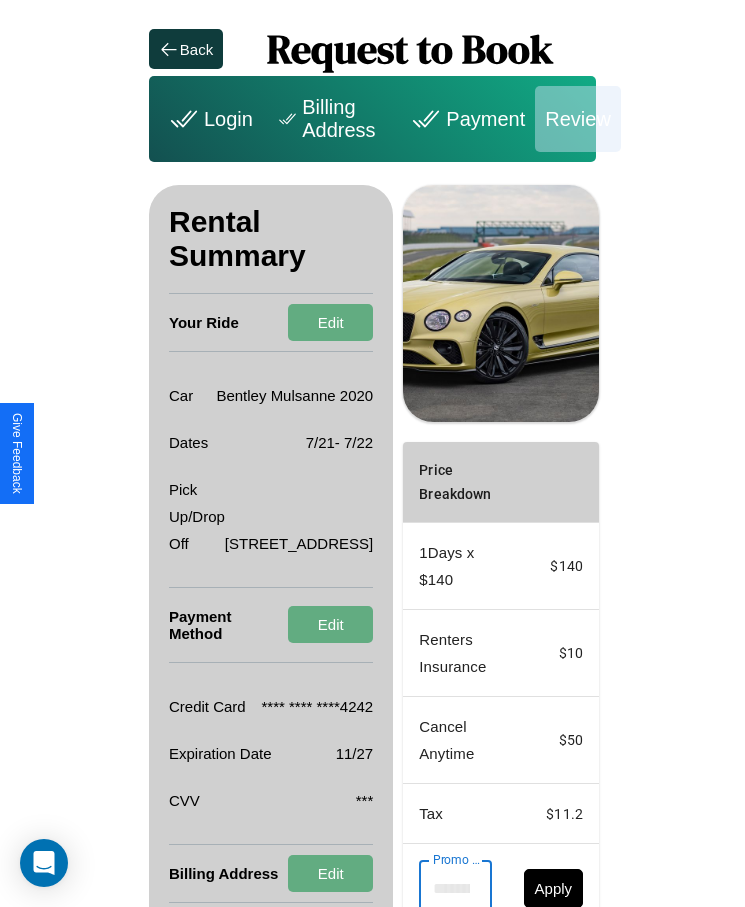 click on "Promo Code" at bounding box center (444, 888) 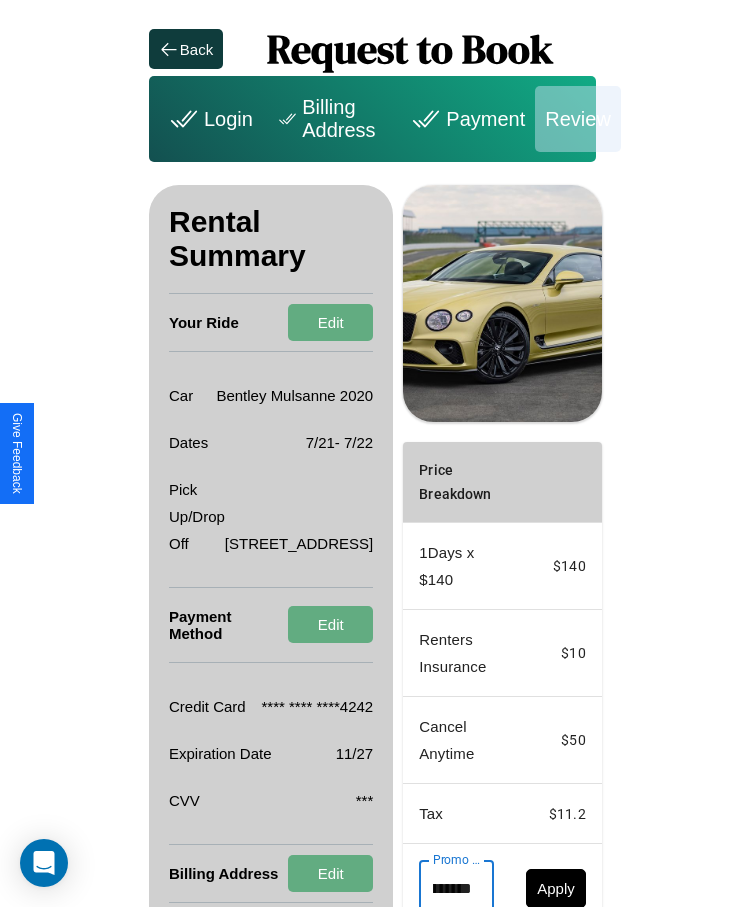 scroll, scrollTop: 0, scrollLeft: 47, axis: horizontal 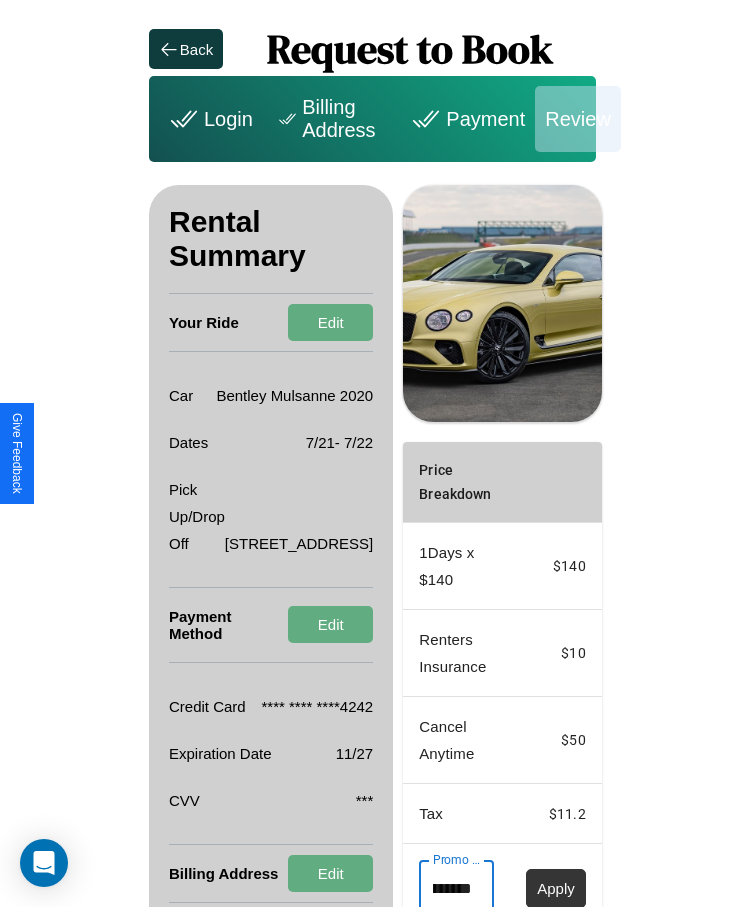 type on "********" 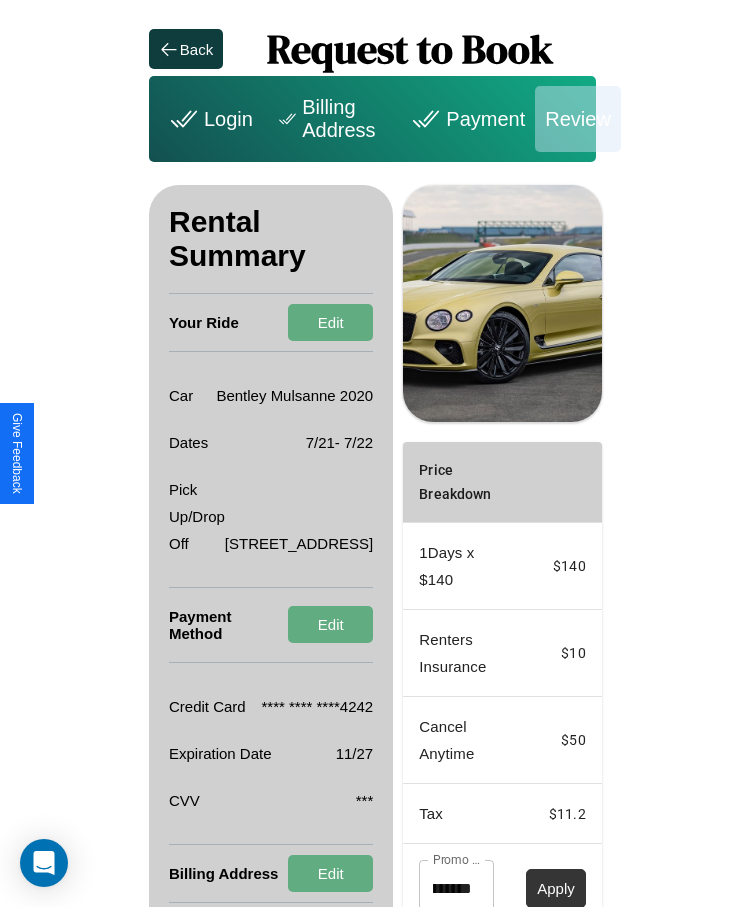 scroll, scrollTop: 0, scrollLeft: 0, axis: both 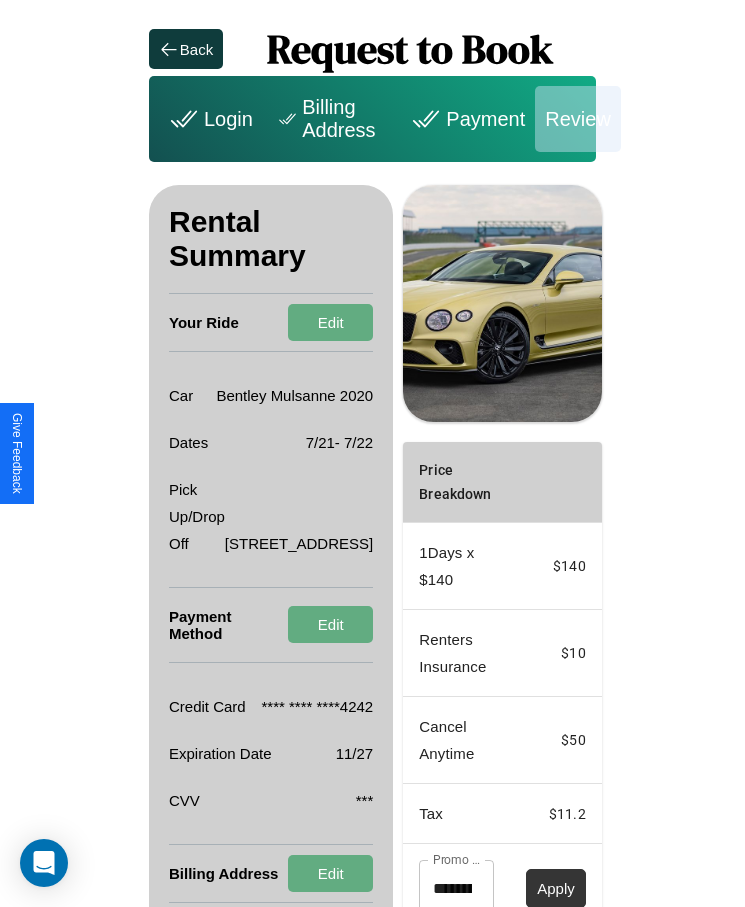 click on "Apply" at bounding box center (556, 888) 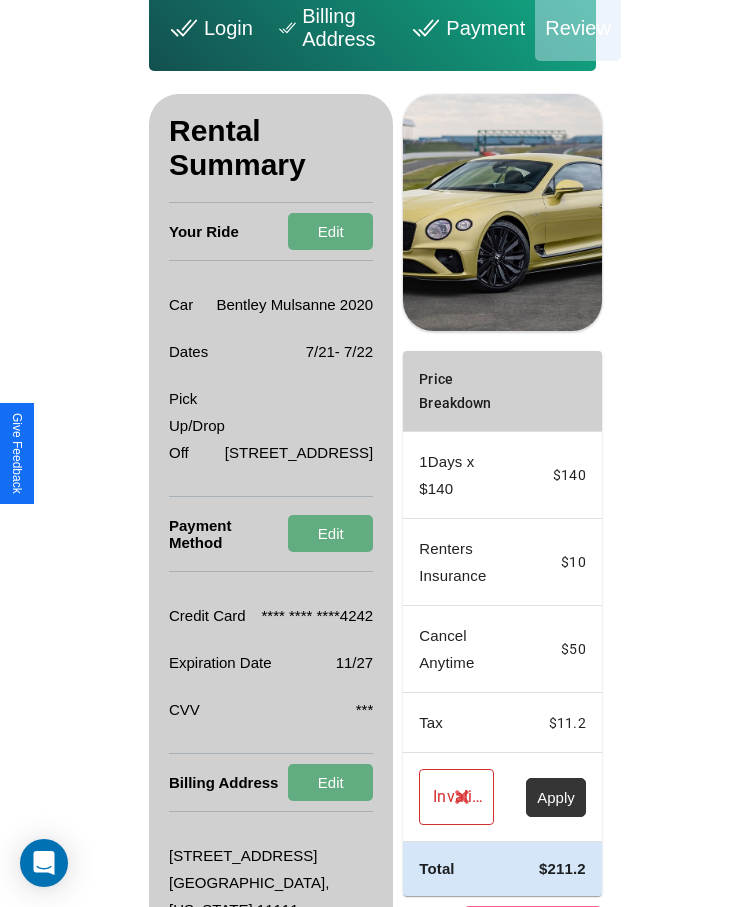 scroll, scrollTop: 137, scrollLeft: 0, axis: vertical 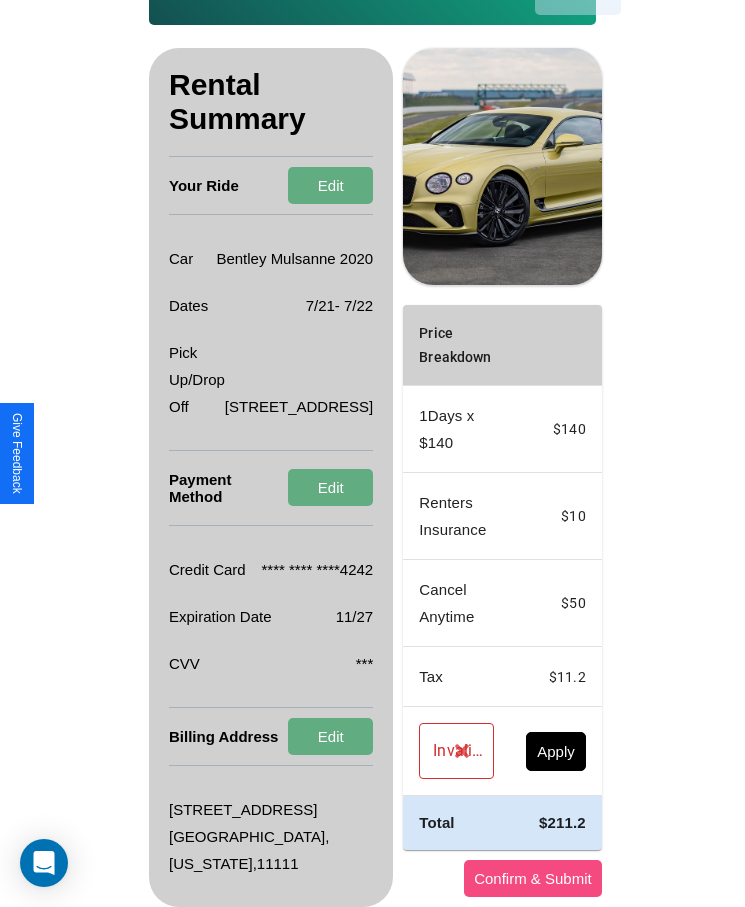 click on "Confirm & Submit" at bounding box center (533, 878) 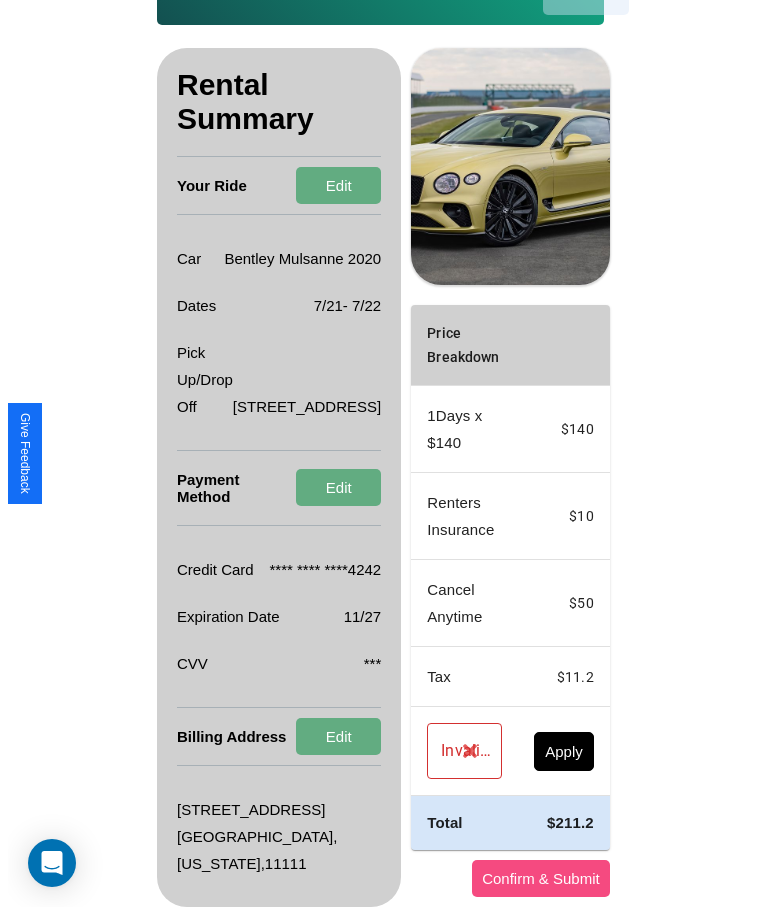 scroll, scrollTop: 0, scrollLeft: 0, axis: both 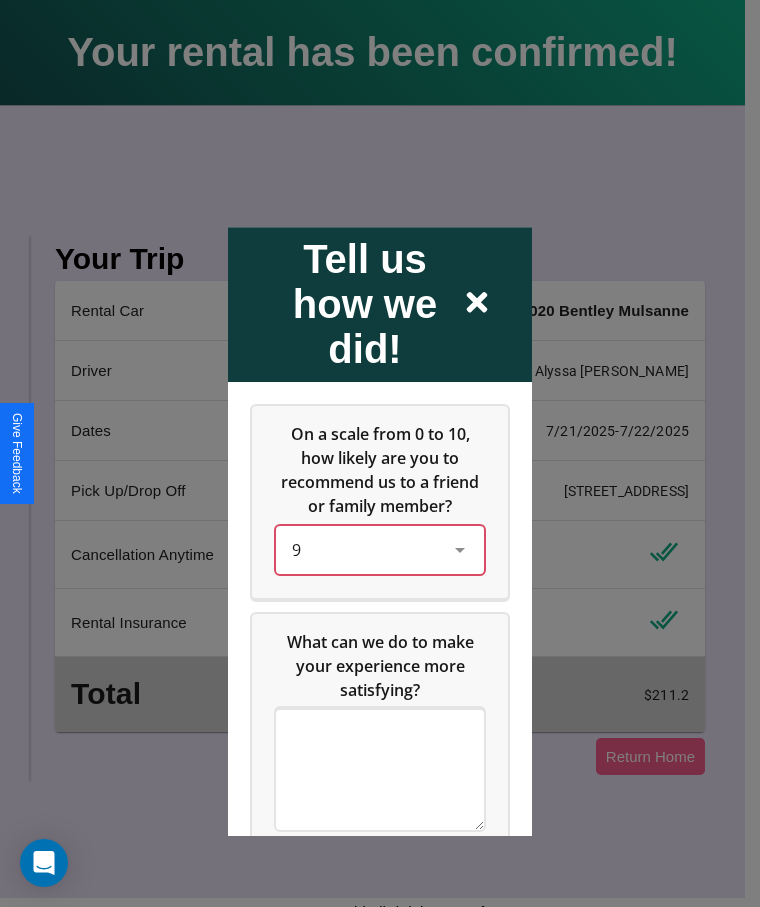 click on "9" at bounding box center (364, 550) 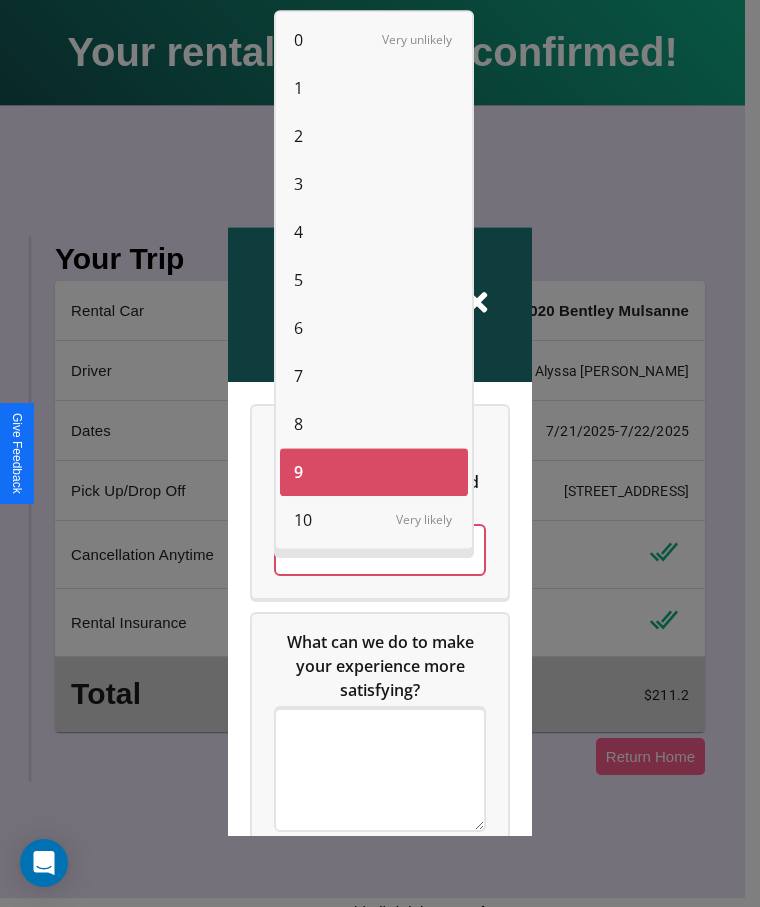 click on "0" at bounding box center (298, 40) 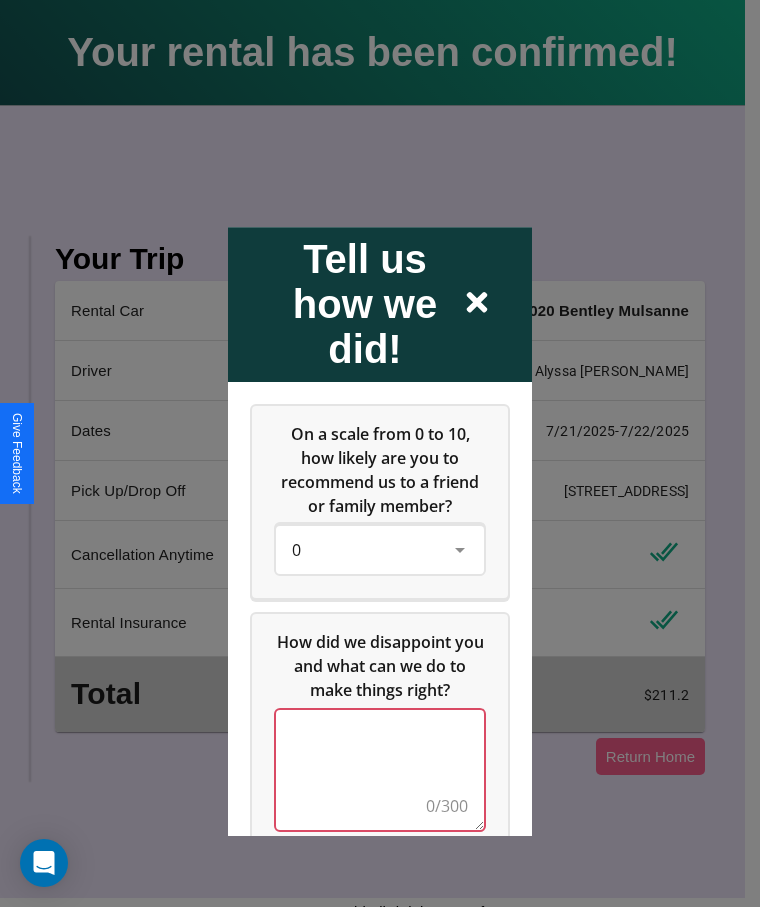 click at bounding box center (380, 770) 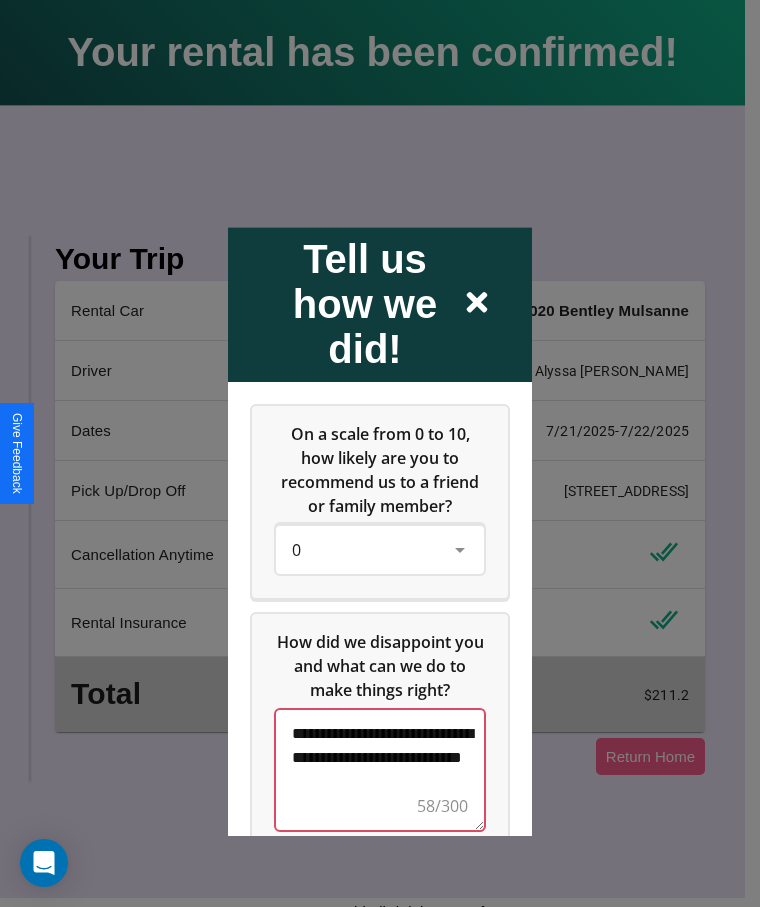 scroll, scrollTop: 6, scrollLeft: 0, axis: vertical 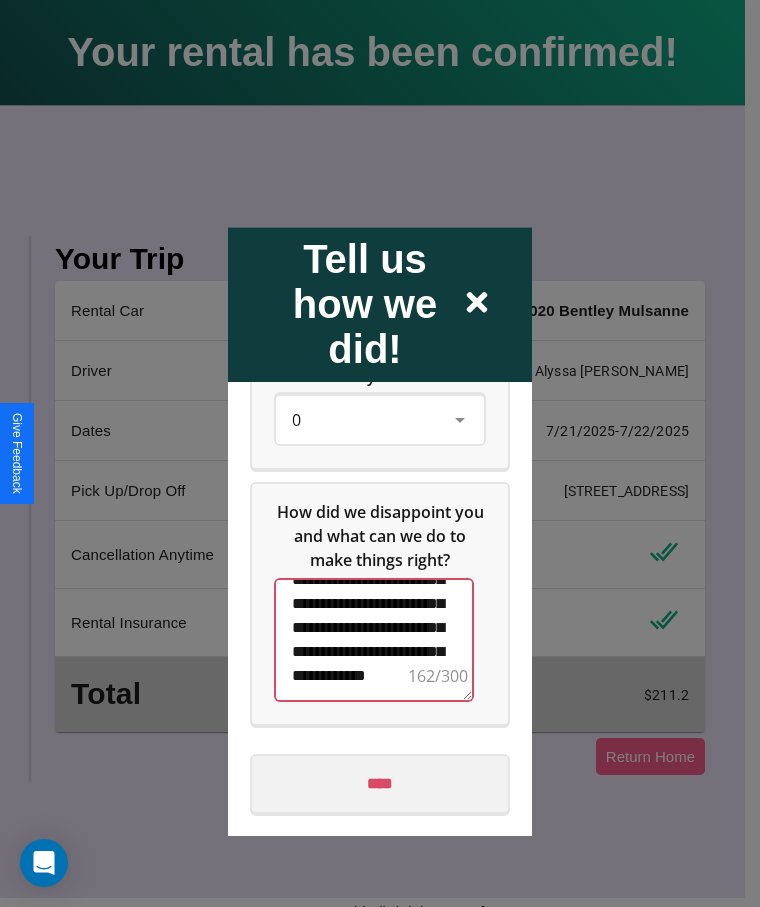 type on "**********" 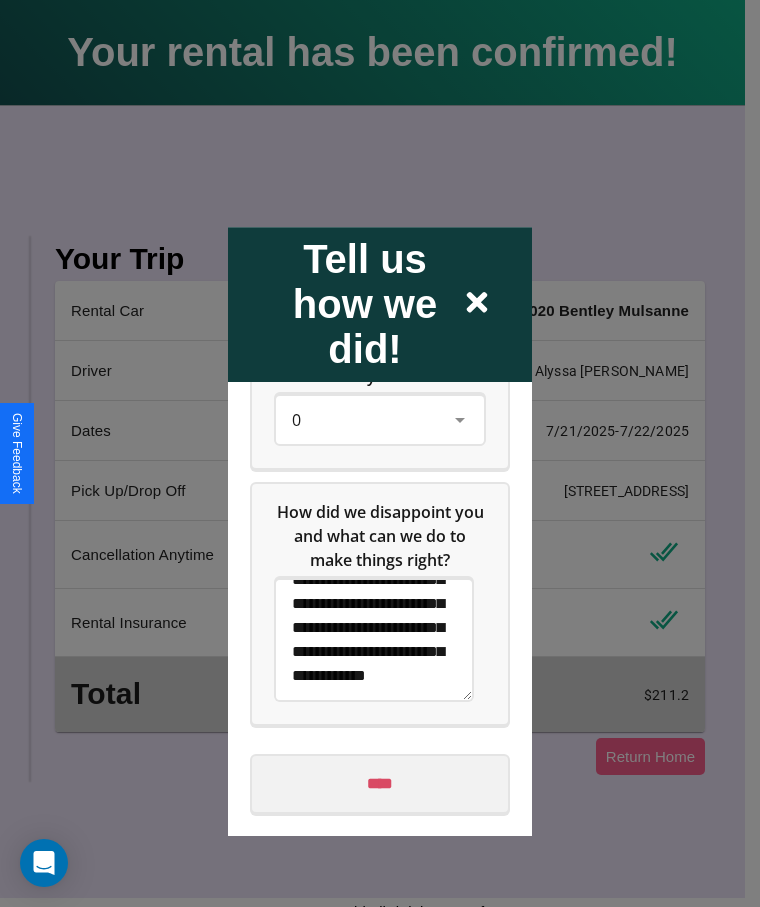 click on "****" at bounding box center [380, 784] 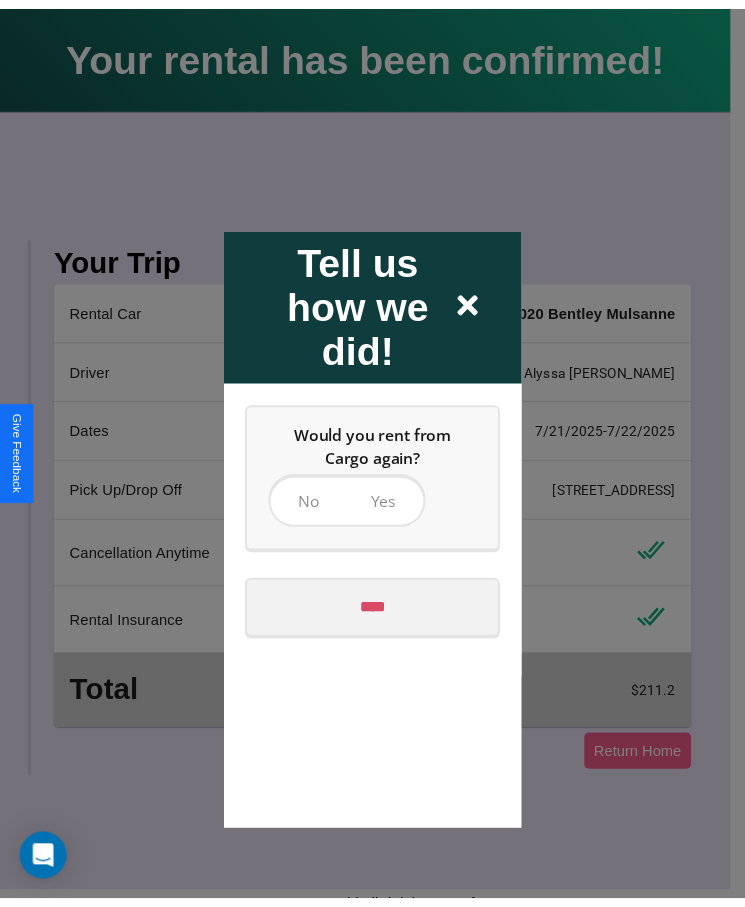 scroll, scrollTop: 0, scrollLeft: 0, axis: both 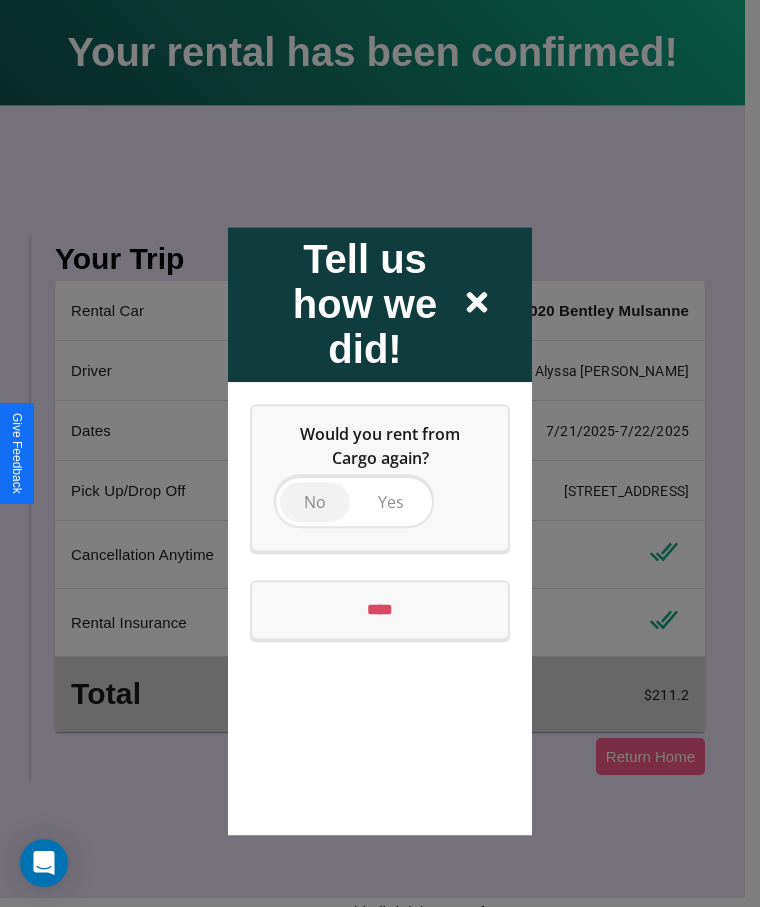 click on "No" at bounding box center (315, 502) 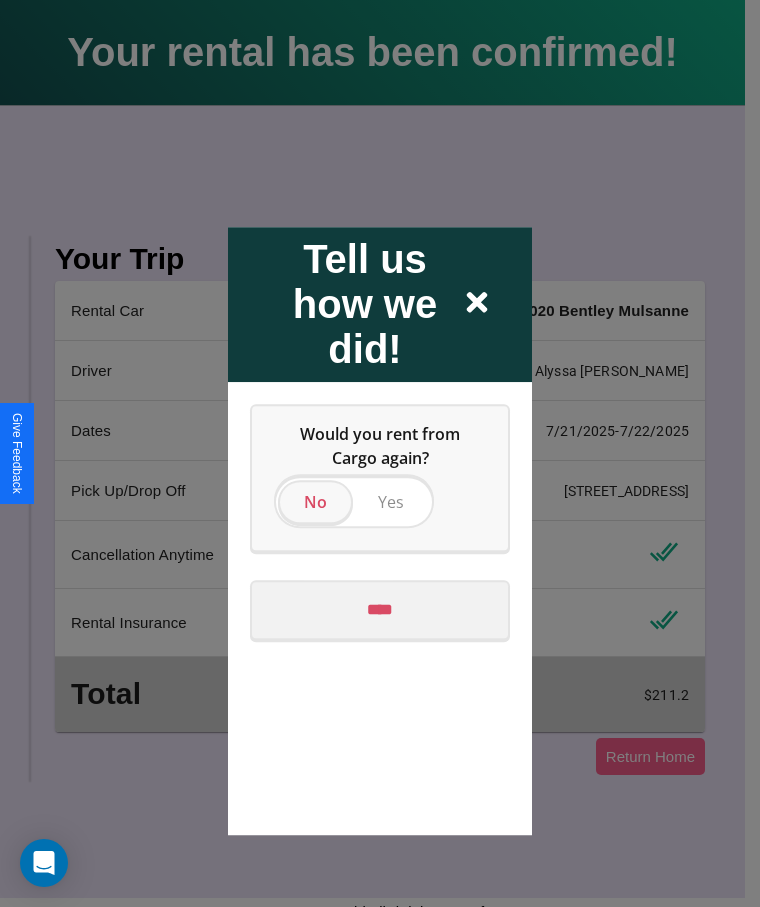 click on "****" at bounding box center (380, 610) 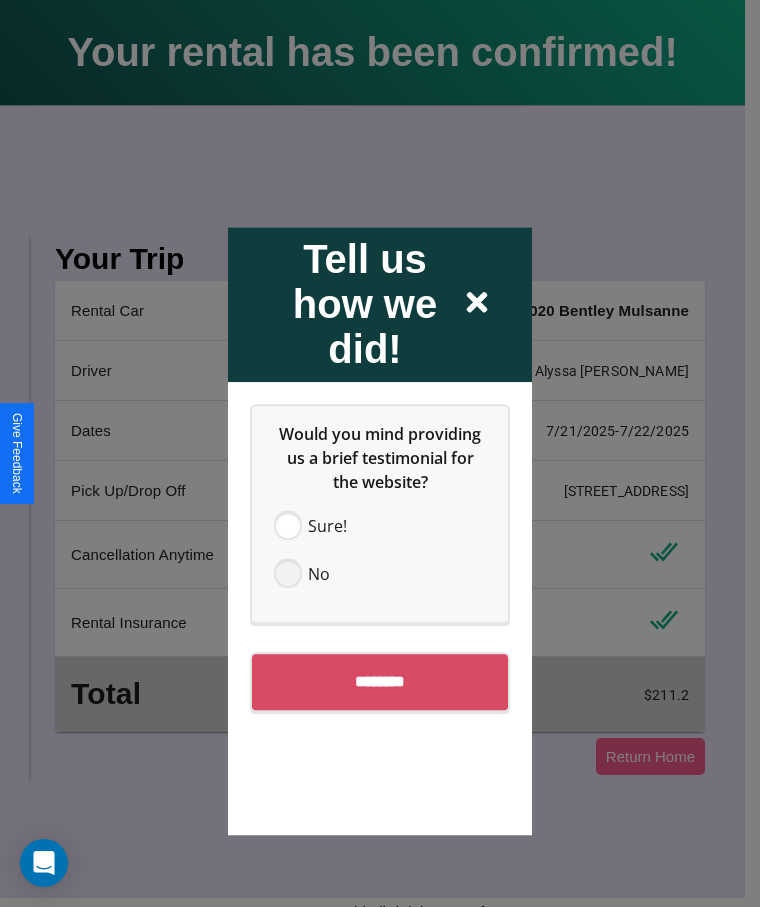 click at bounding box center [288, 574] 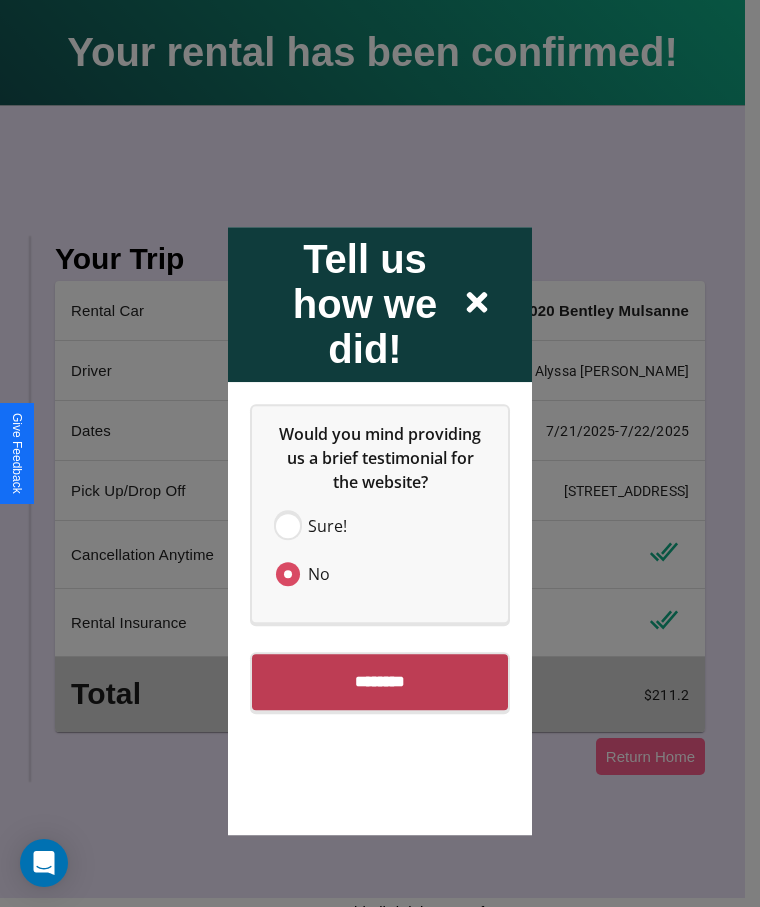 click on "********" at bounding box center [380, 682] 